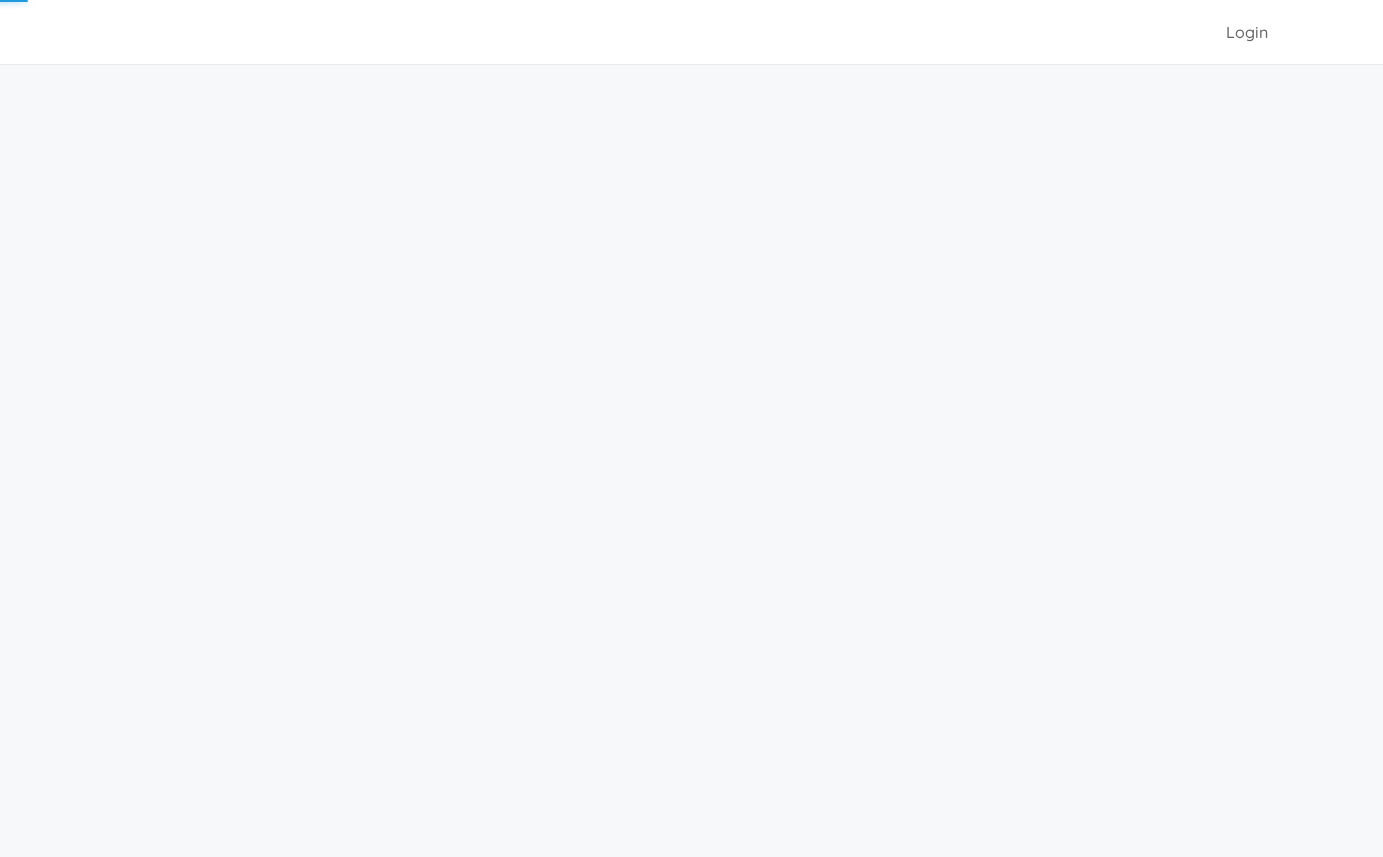 scroll, scrollTop: 0, scrollLeft: 0, axis: both 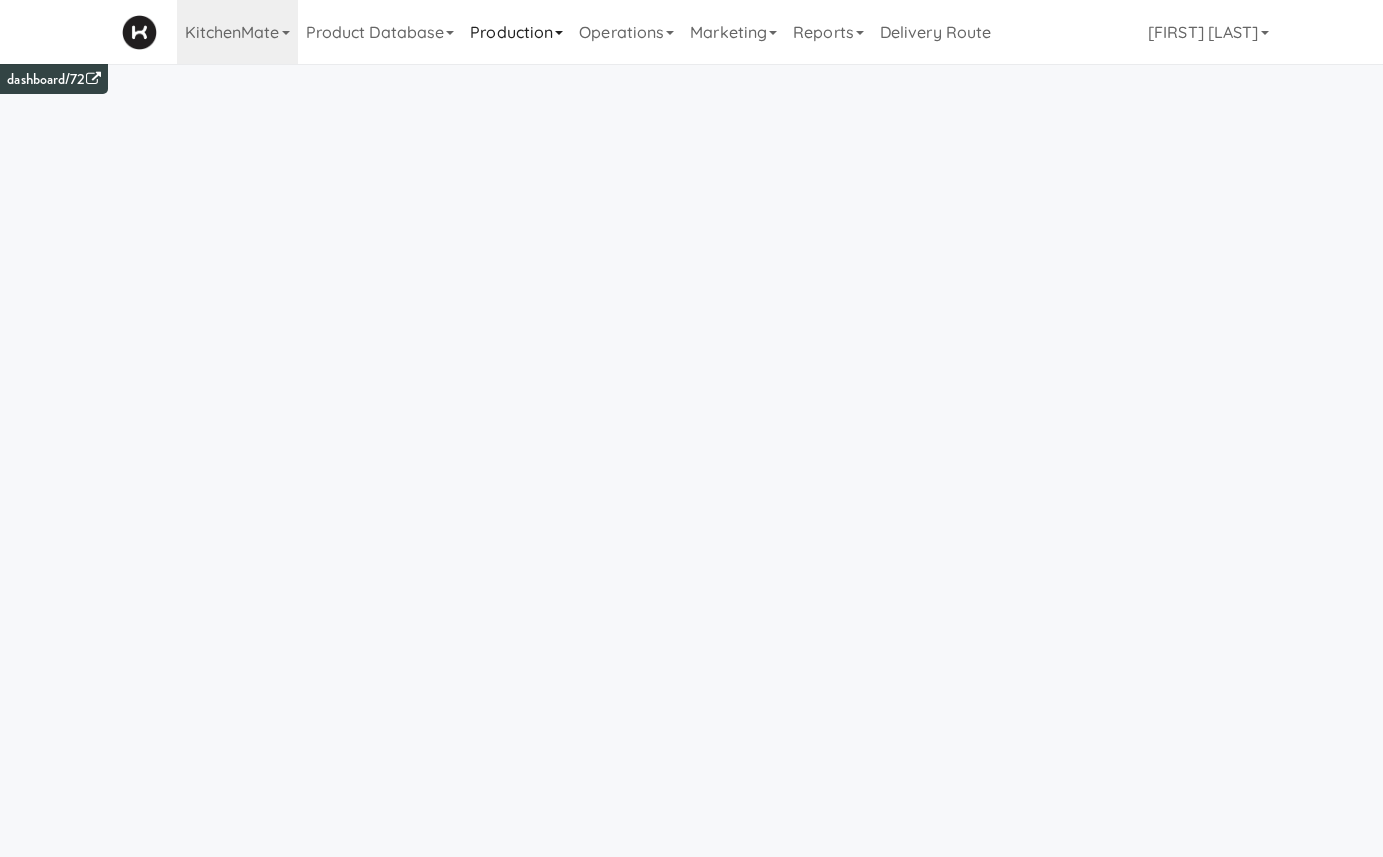 click on "Production" at bounding box center (516, 32) 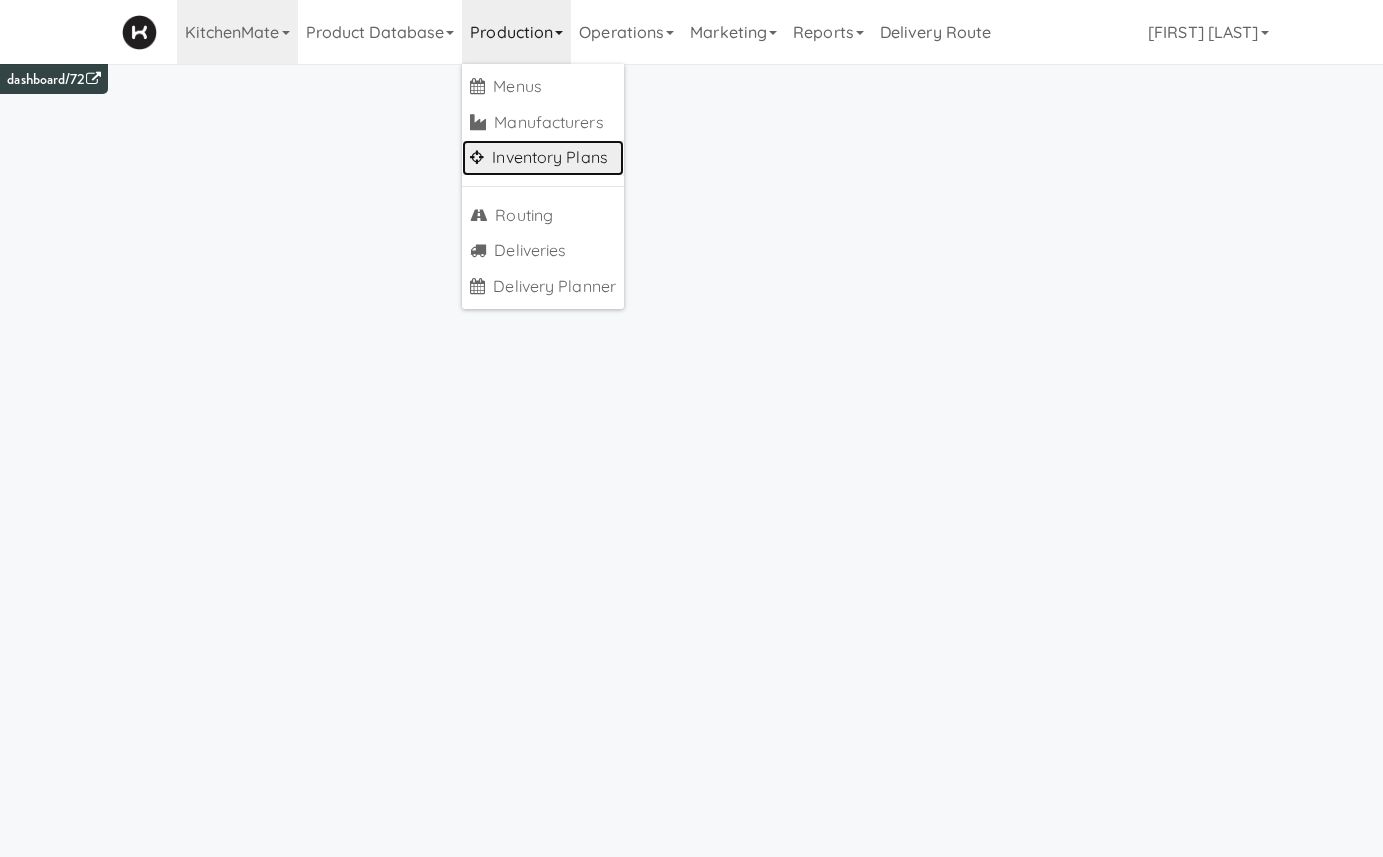 click on "Inventory Plans" at bounding box center [543, 158] 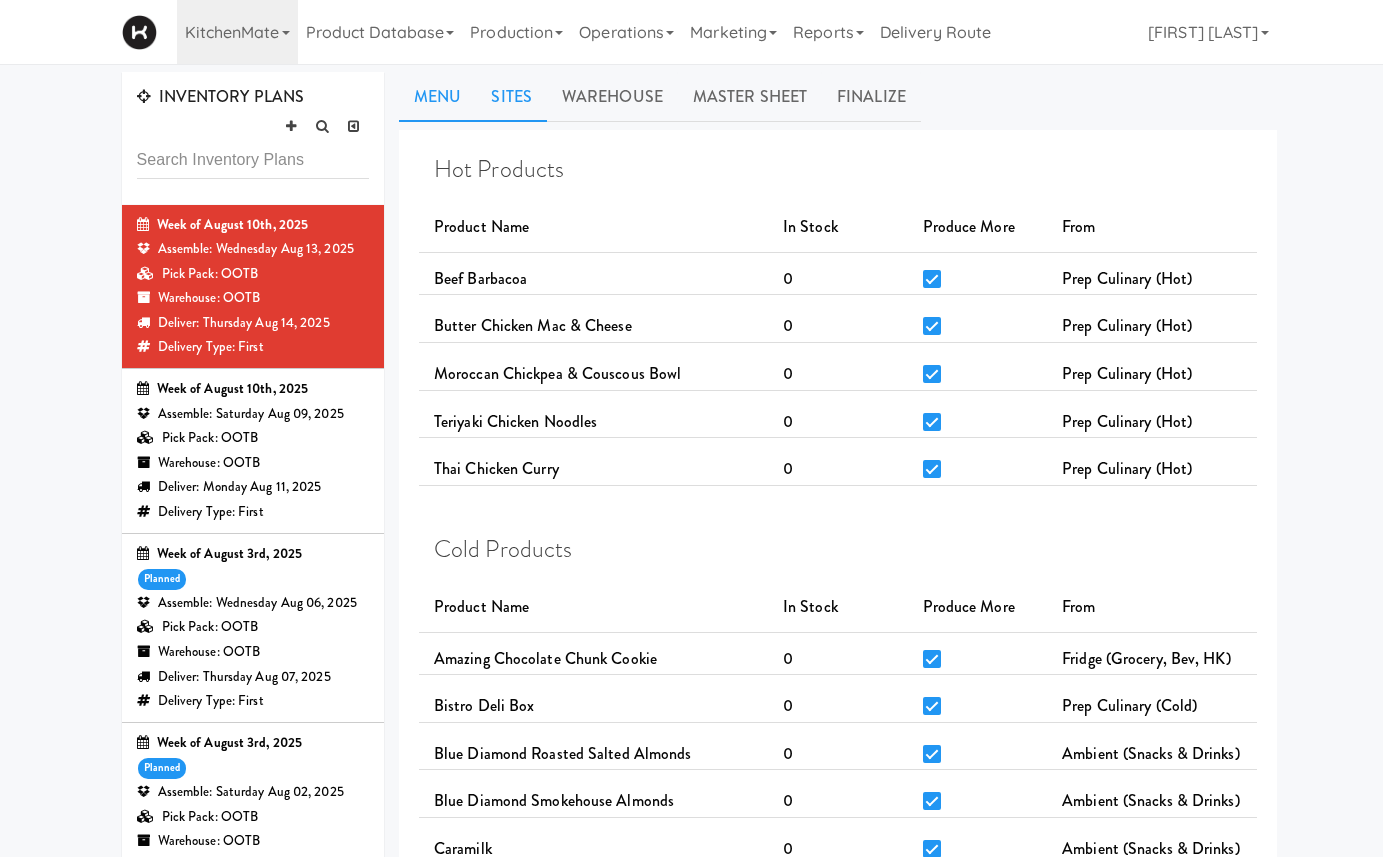 click on "Sites" at bounding box center (511, 97) 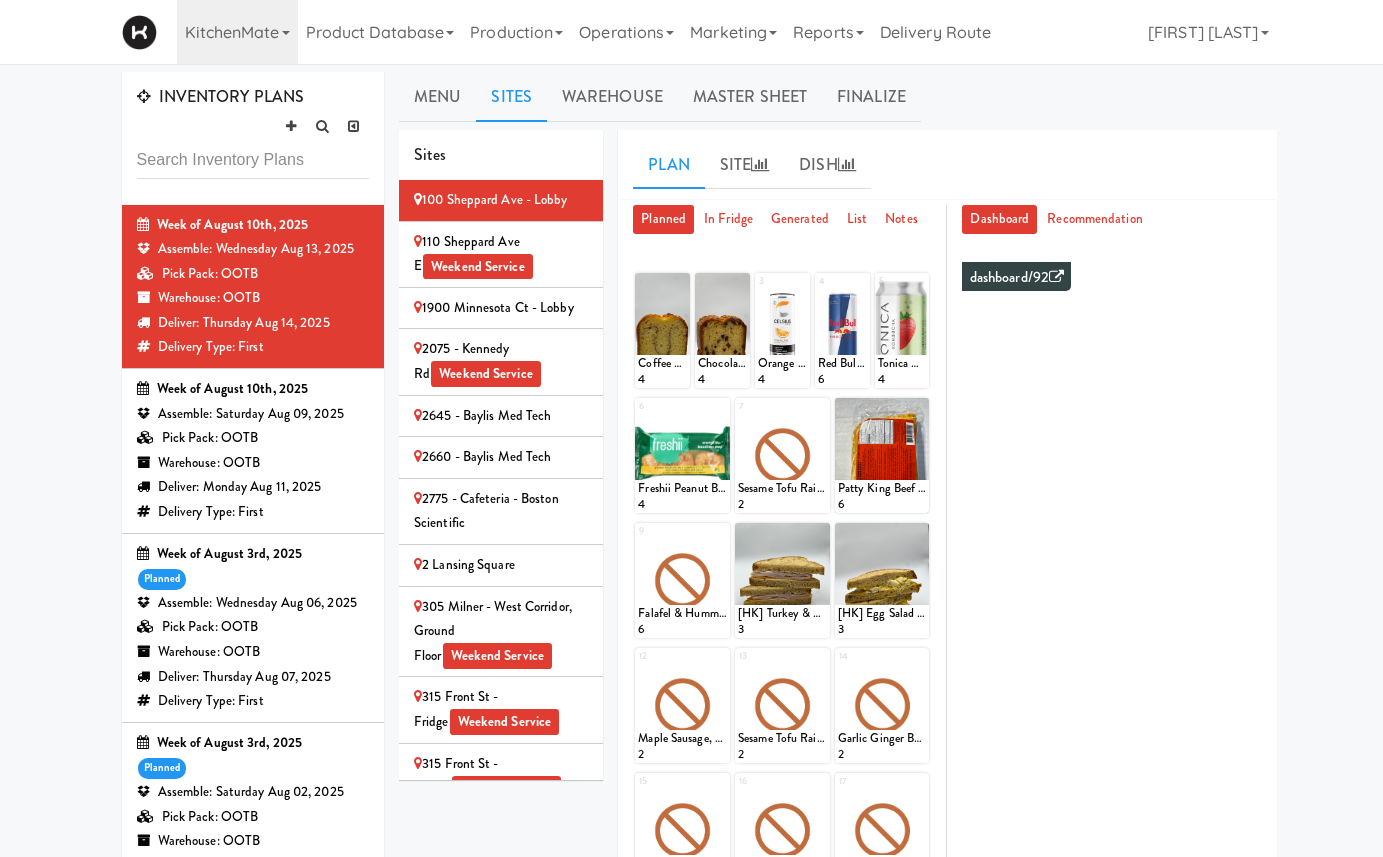click on "110 Sheppard Ave E  Weekend Service" at bounding box center [501, 254] 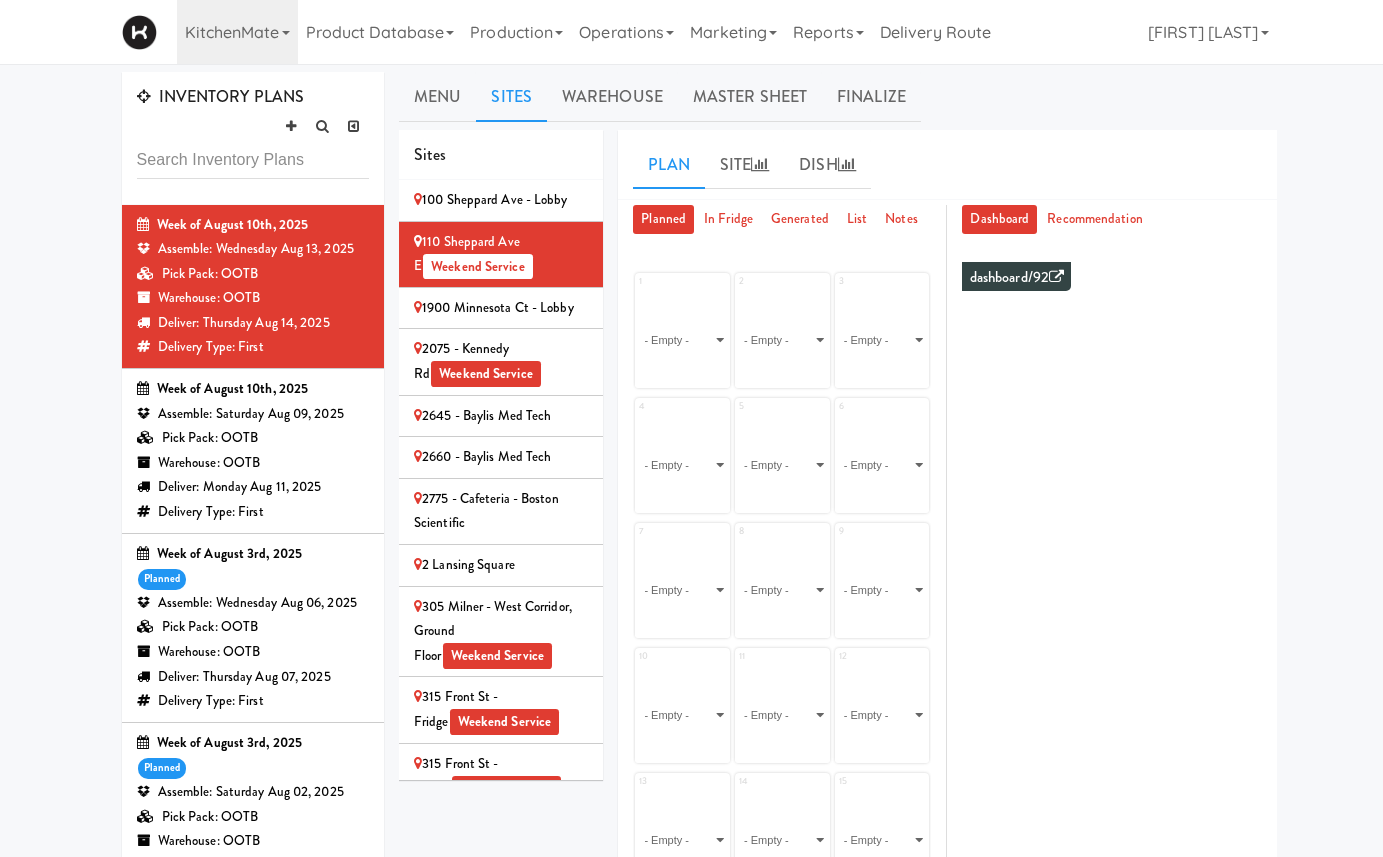 click on "2075 - Kennedy Rd  Weekend Service" at bounding box center [501, 361] 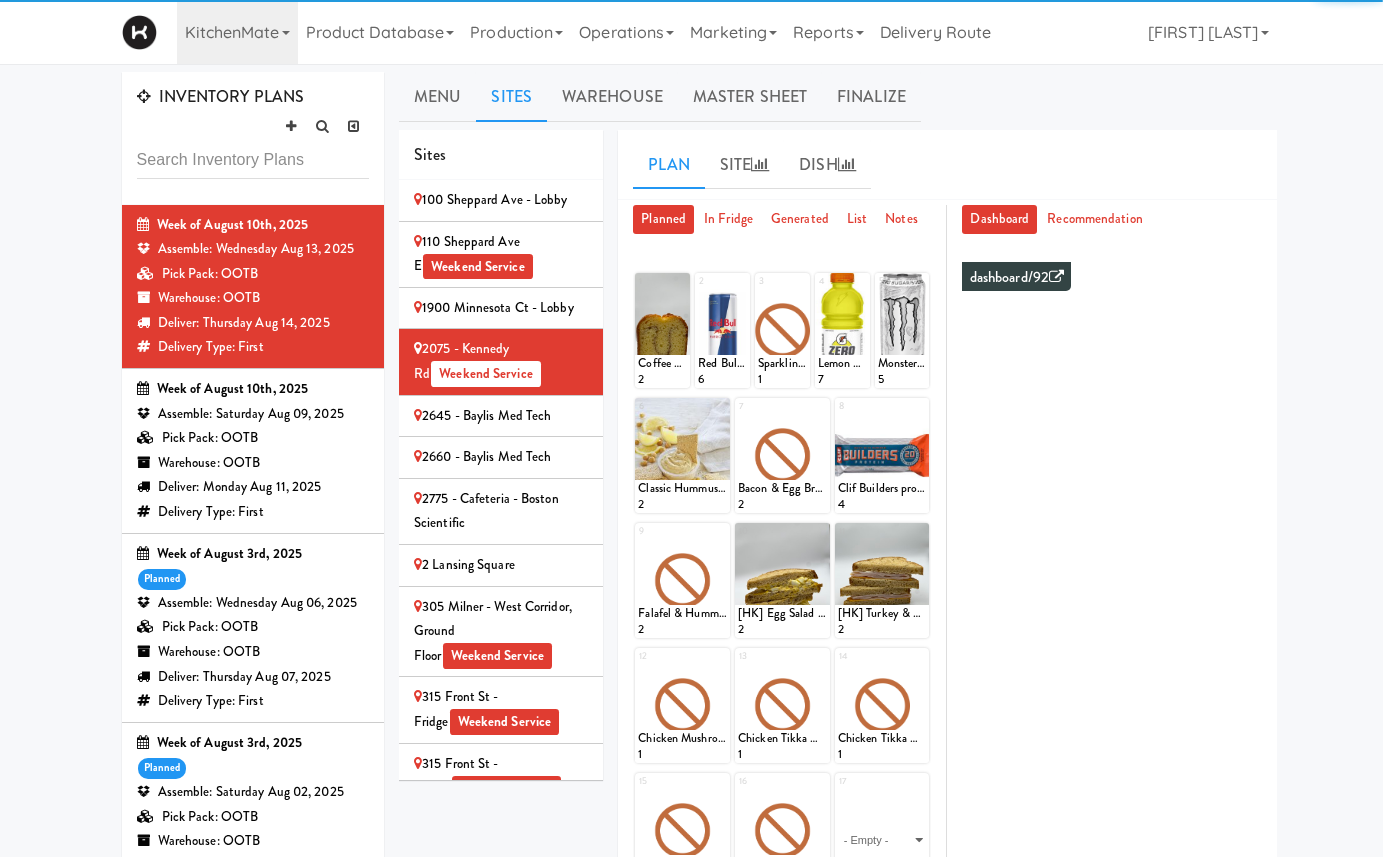 click on "2645 - Baylis Med Tech" at bounding box center (501, 416) 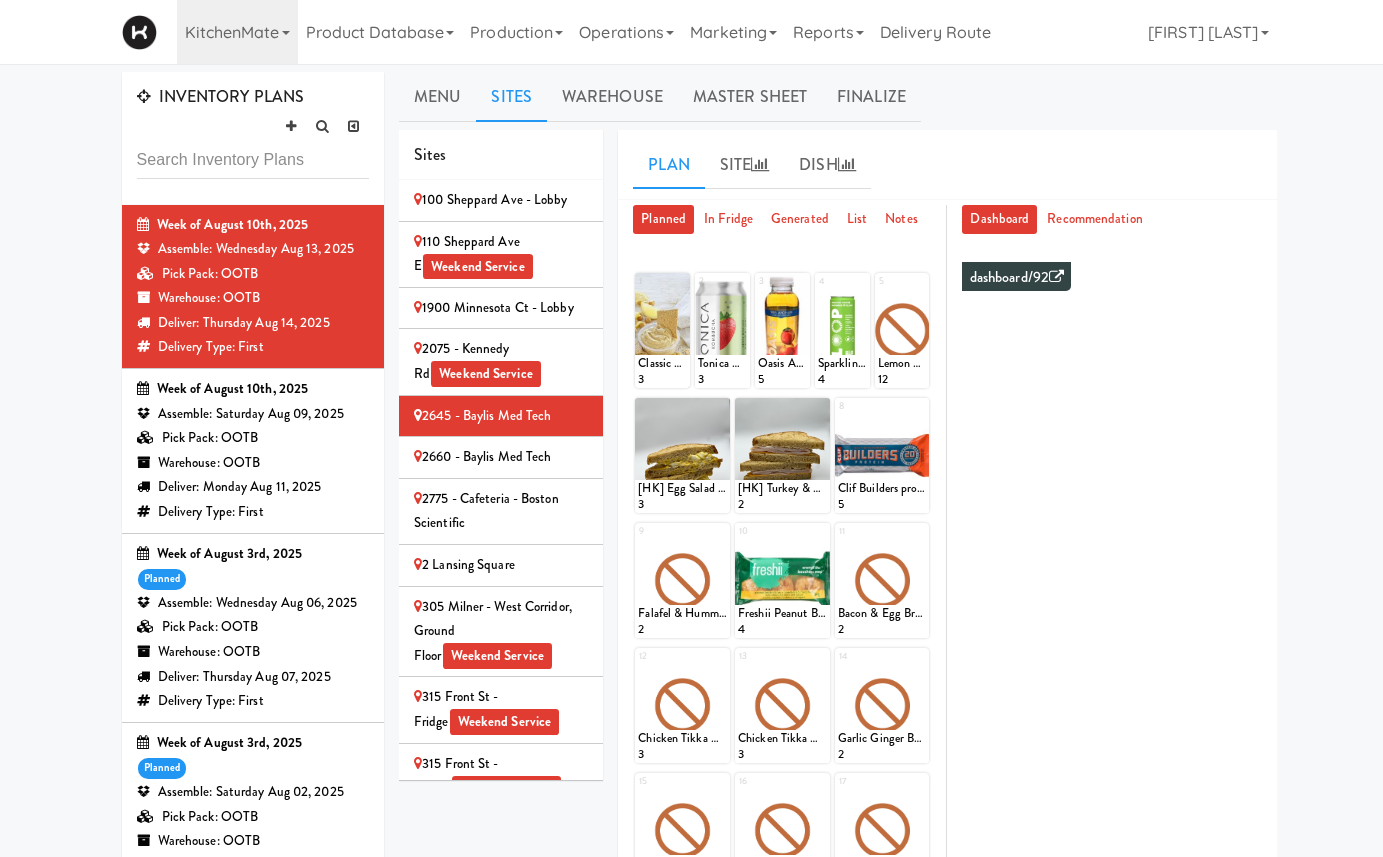 click on "2660 - Baylis Med Tech" at bounding box center [501, 457] 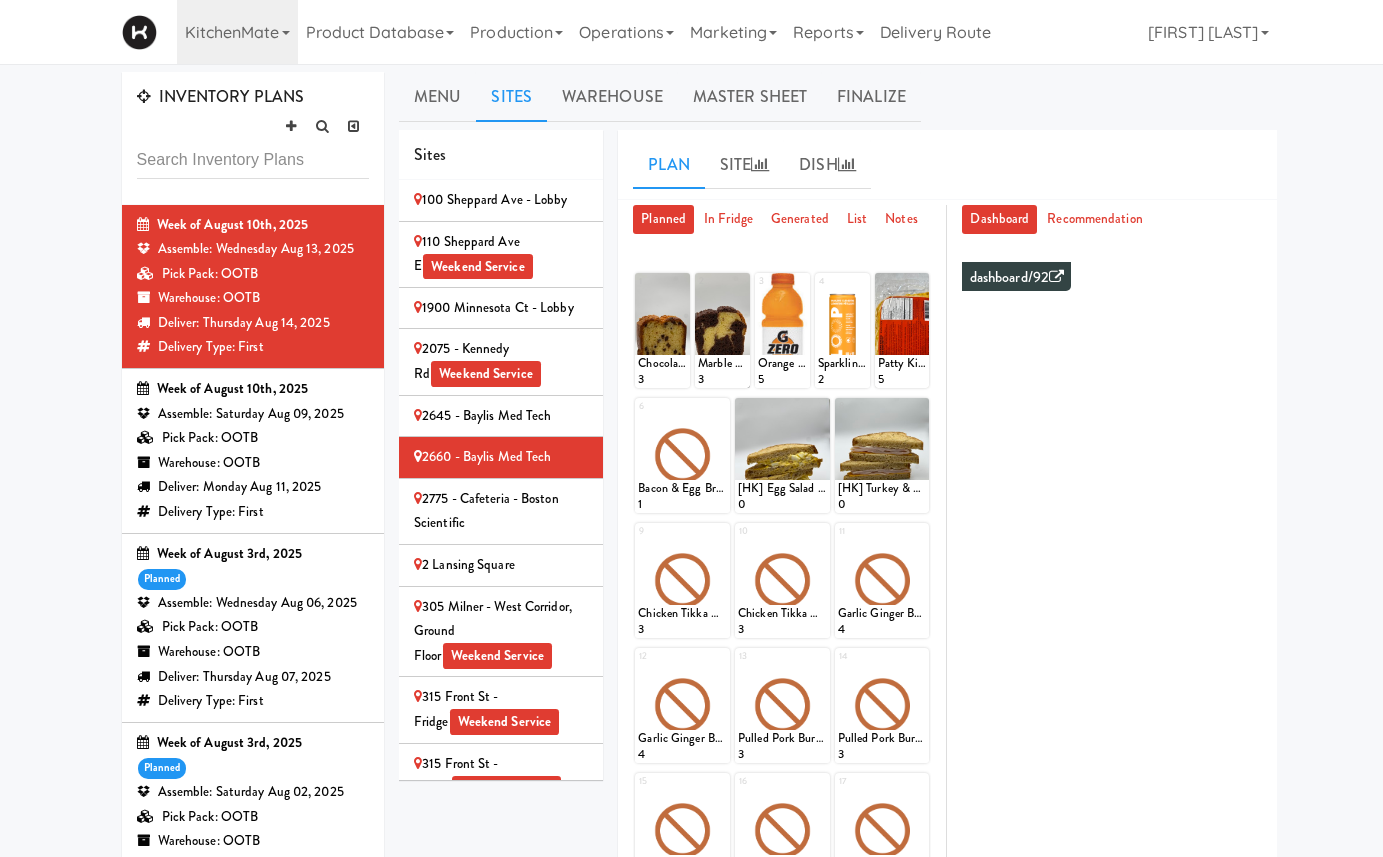 click on "2775 - Cafeteria - Boston Scientific" at bounding box center (501, 511) 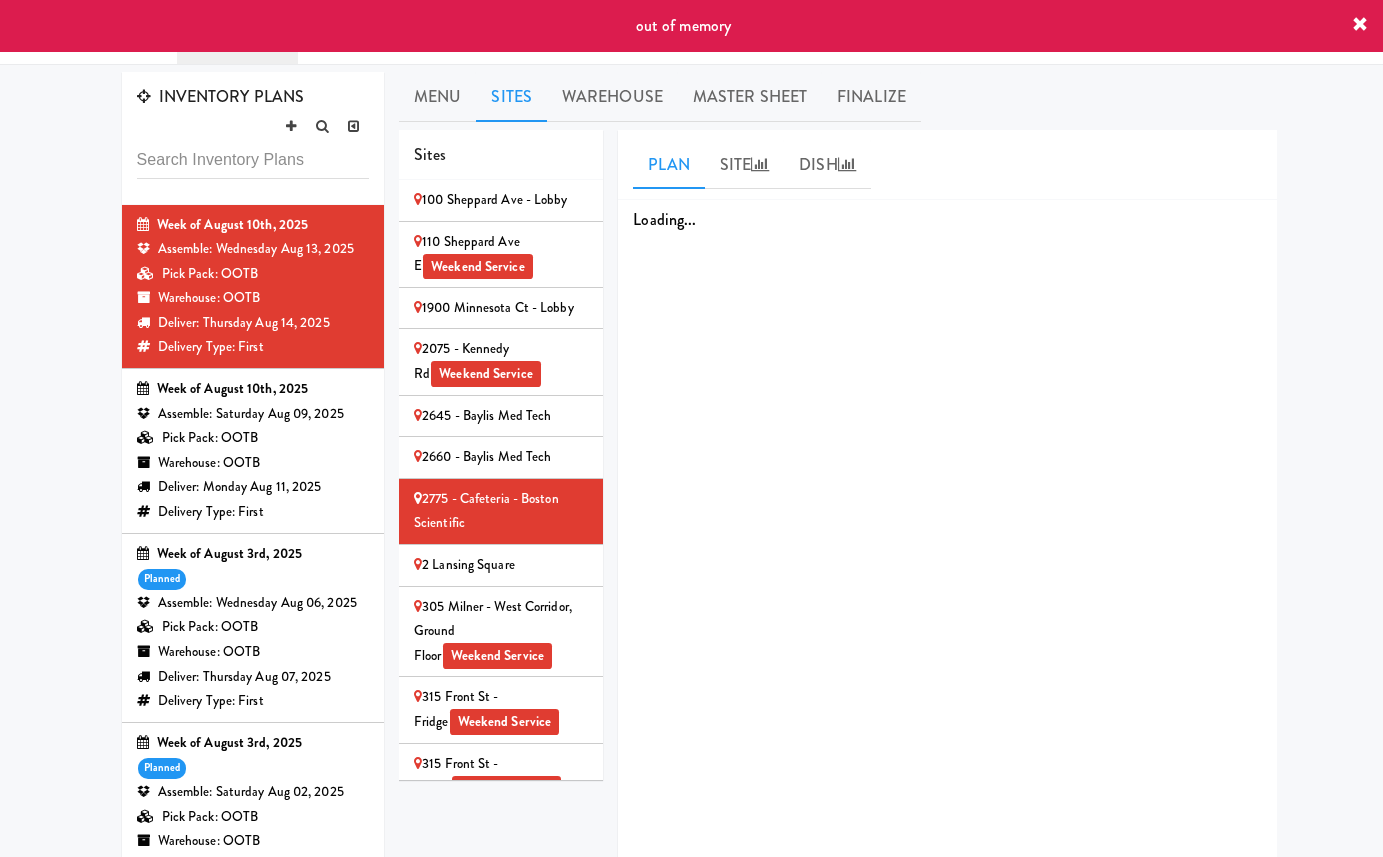 click on "2 Lansing Square" at bounding box center [501, 565] 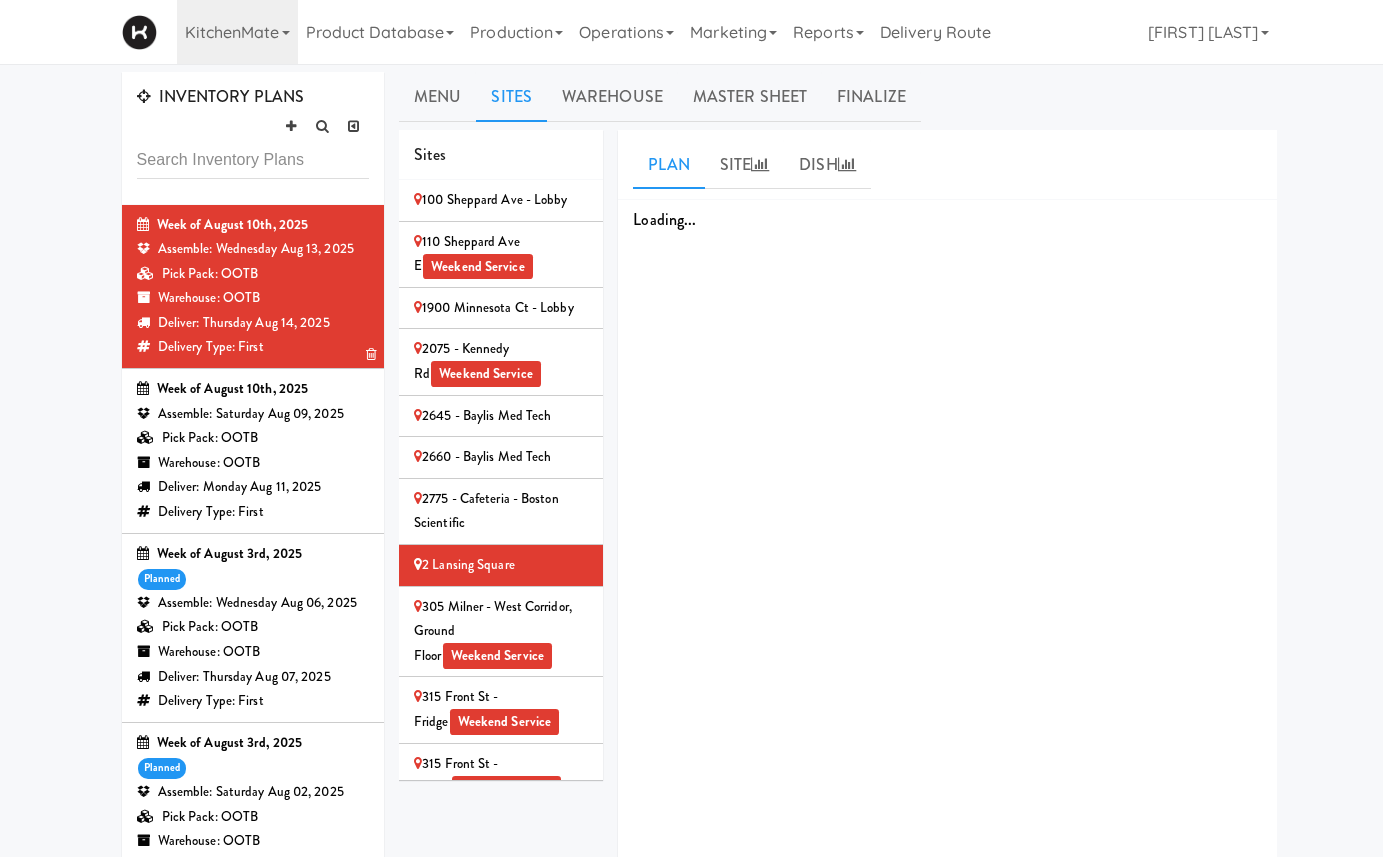 type 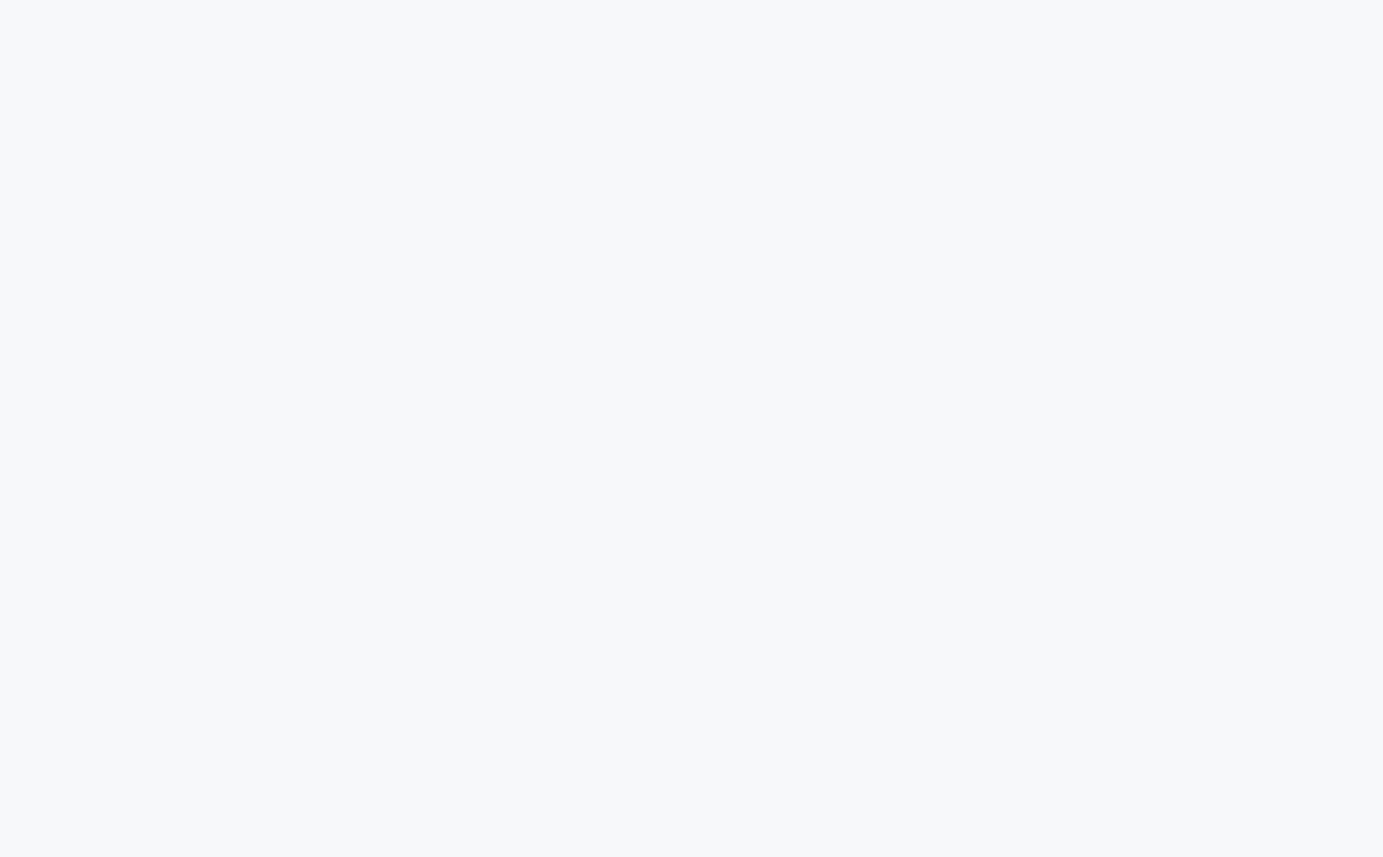 scroll, scrollTop: 0, scrollLeft: 0, axis: both 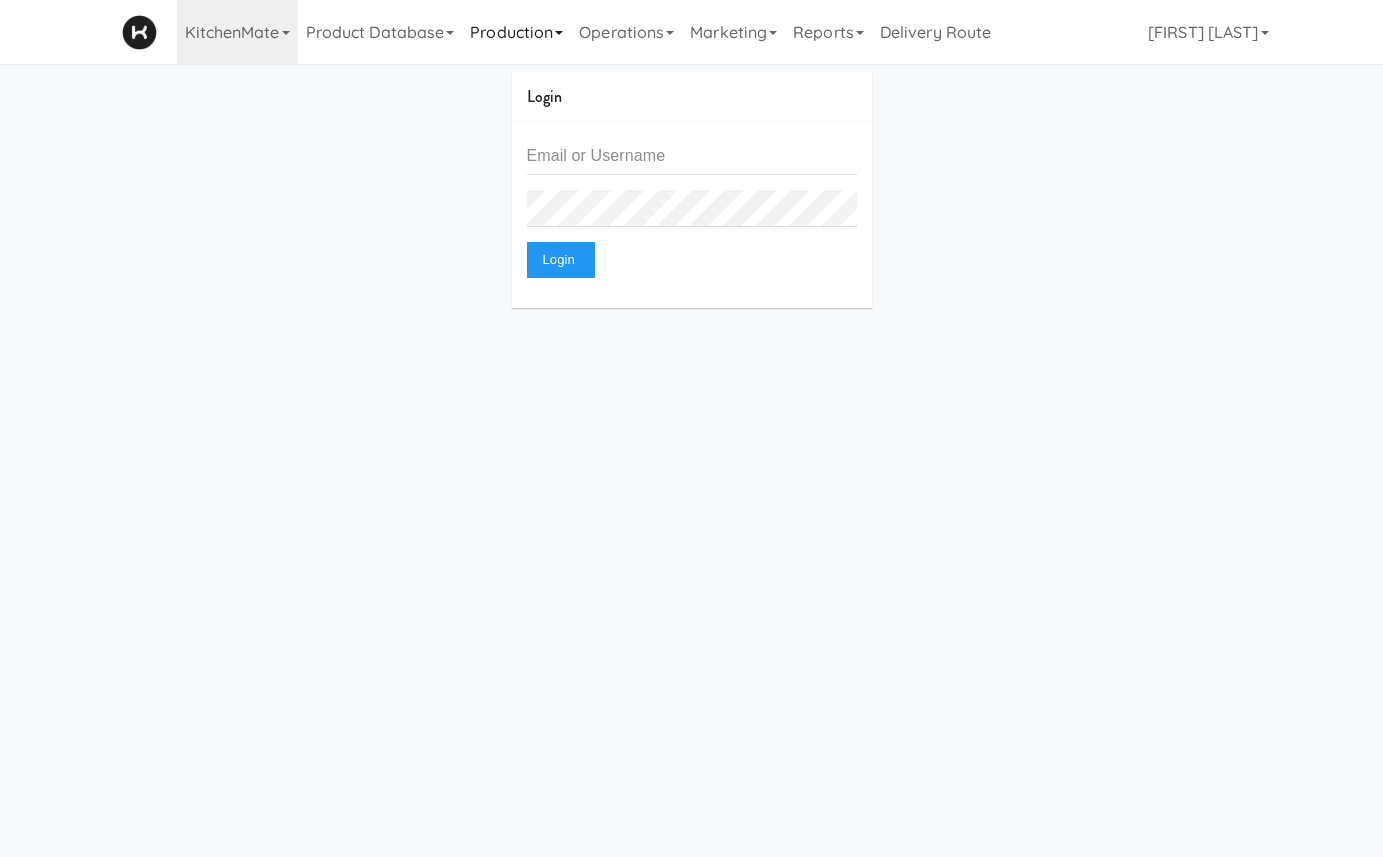 click on "Production" at bounding box center [516, 32] 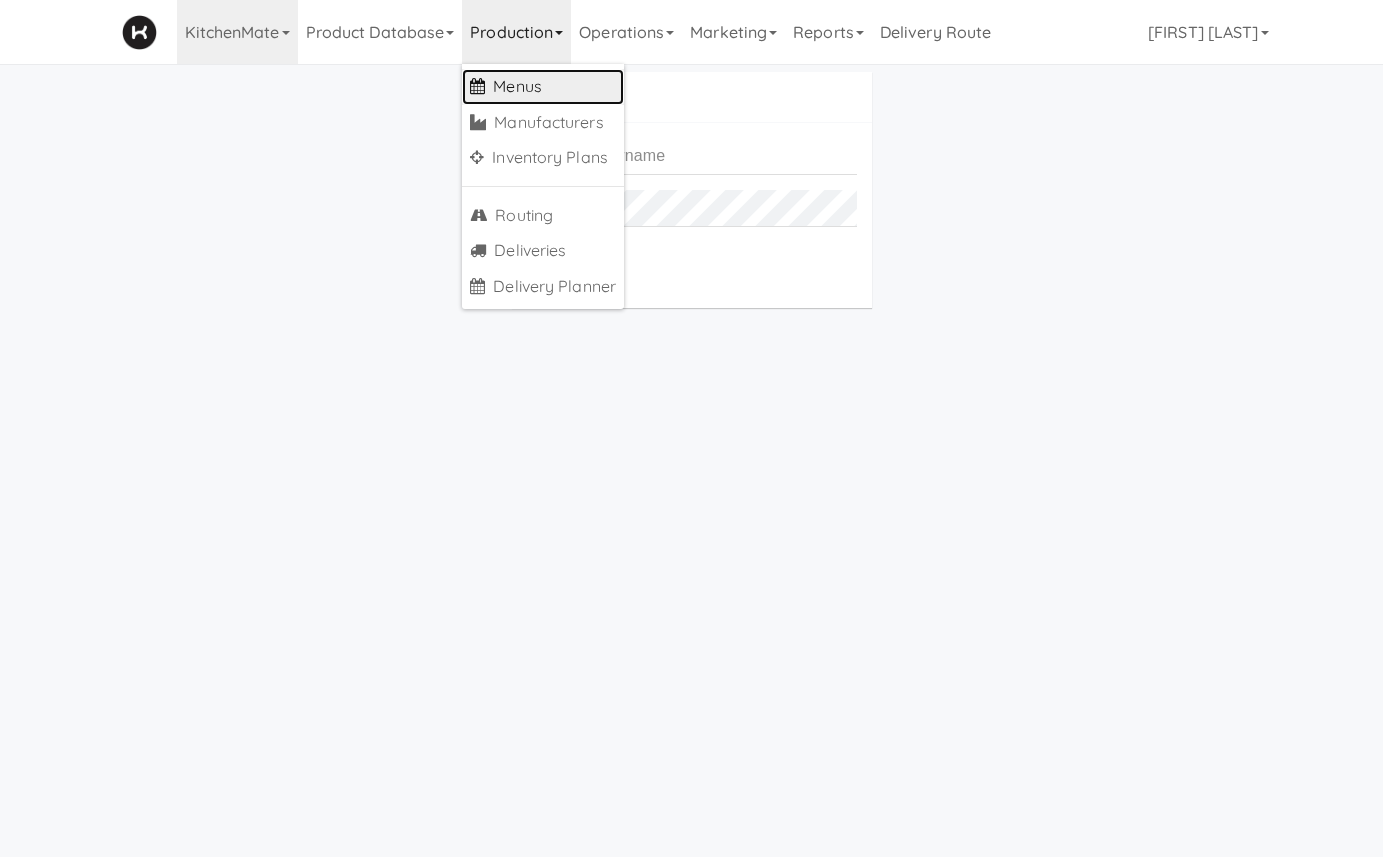 click on "Menus" at bounding box center (543, 87) 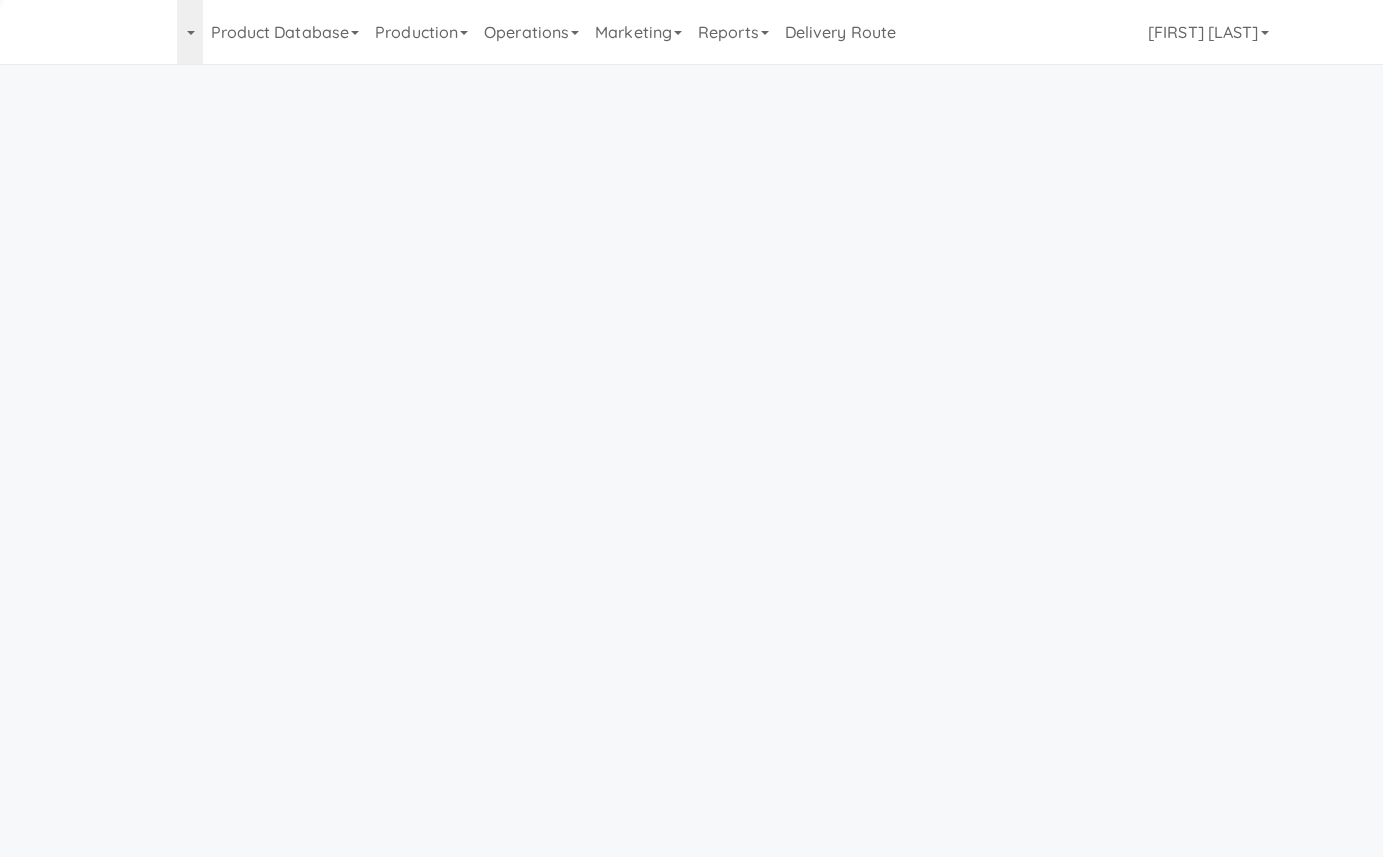 scroll, scrollTop: 0, scrollLeft: 0, axis: both 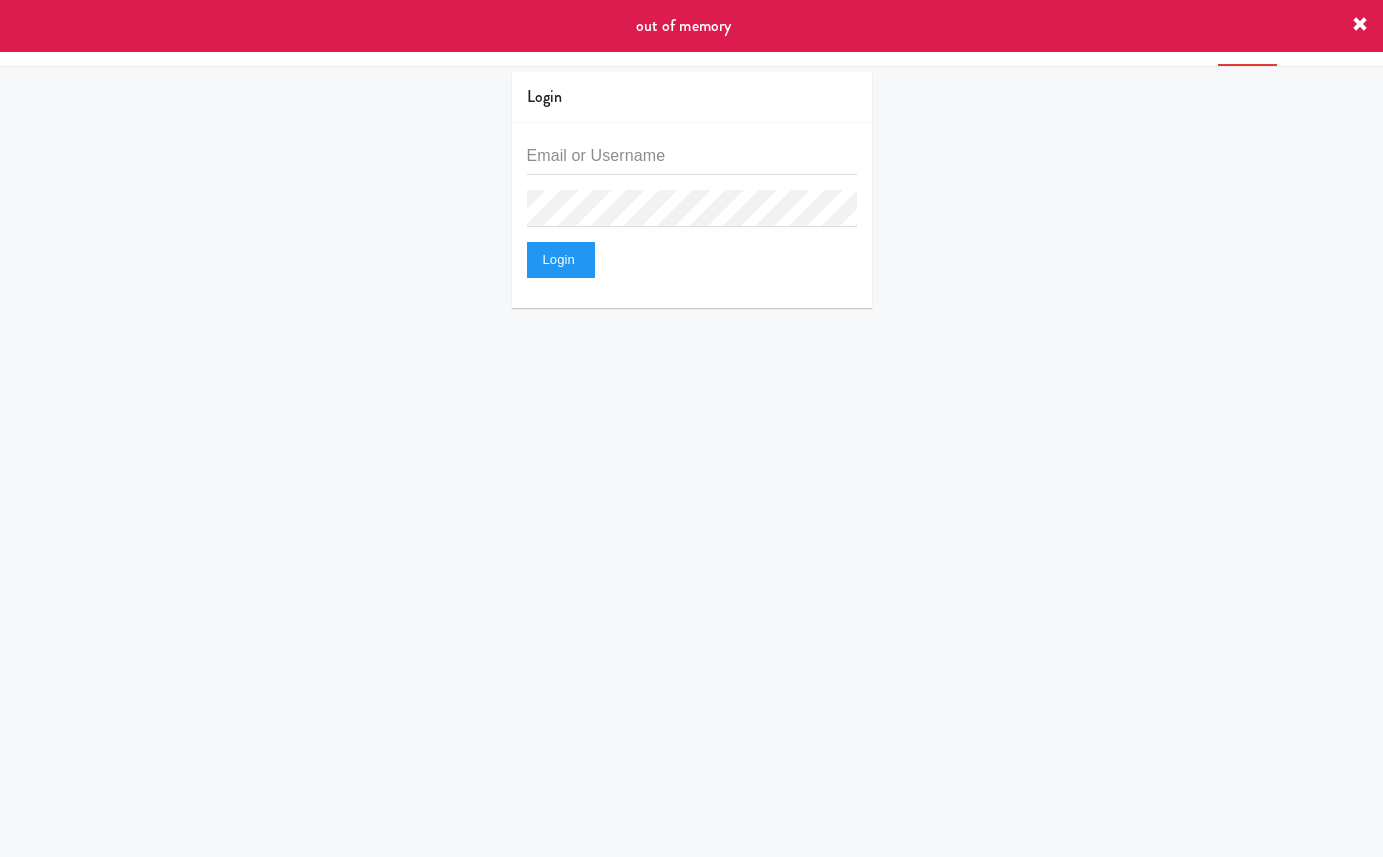 click on "out of memory" at bounding box center (691, 26) 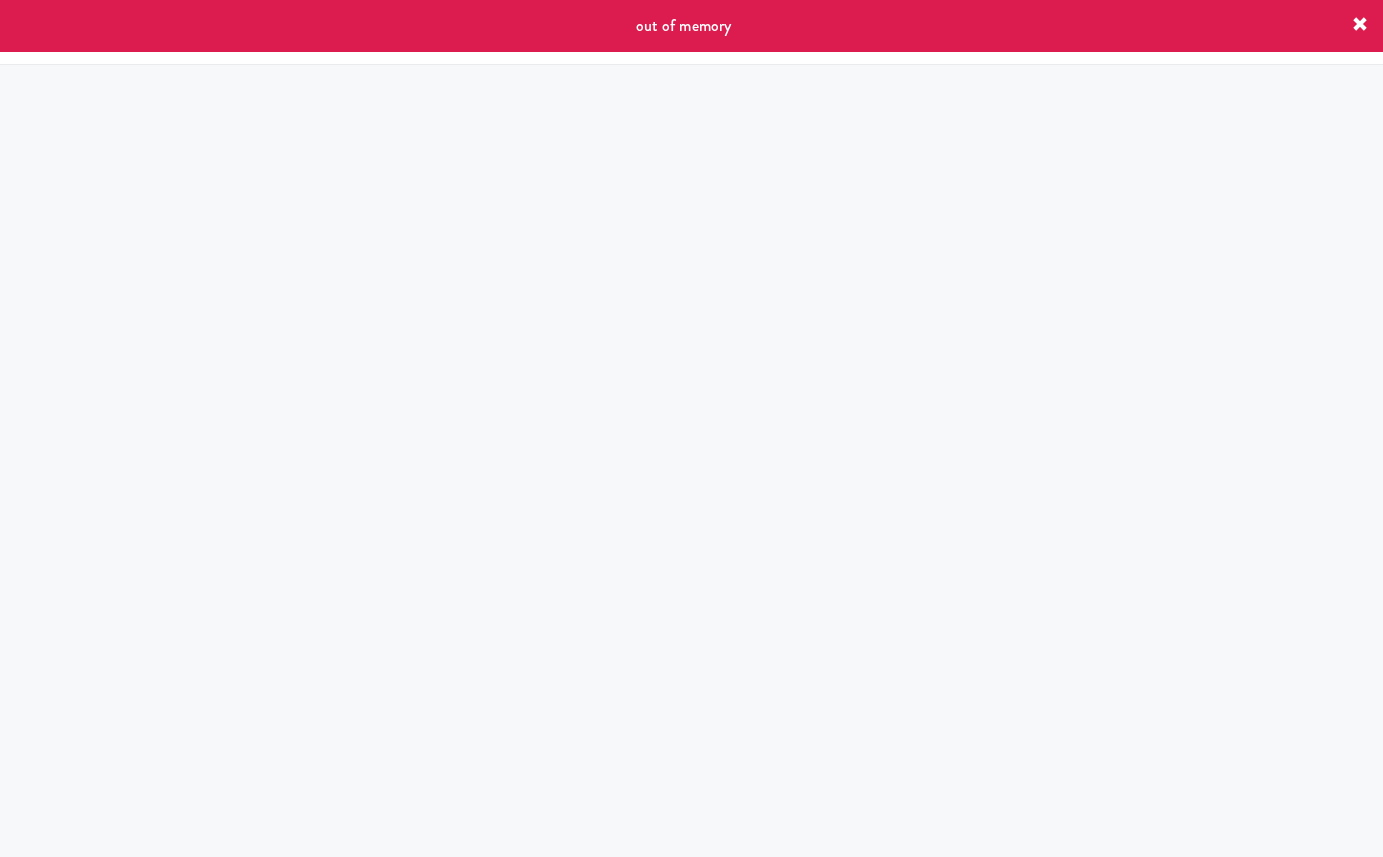 scroll, scrollTop: 0, scrollLeft: 0, axis: both 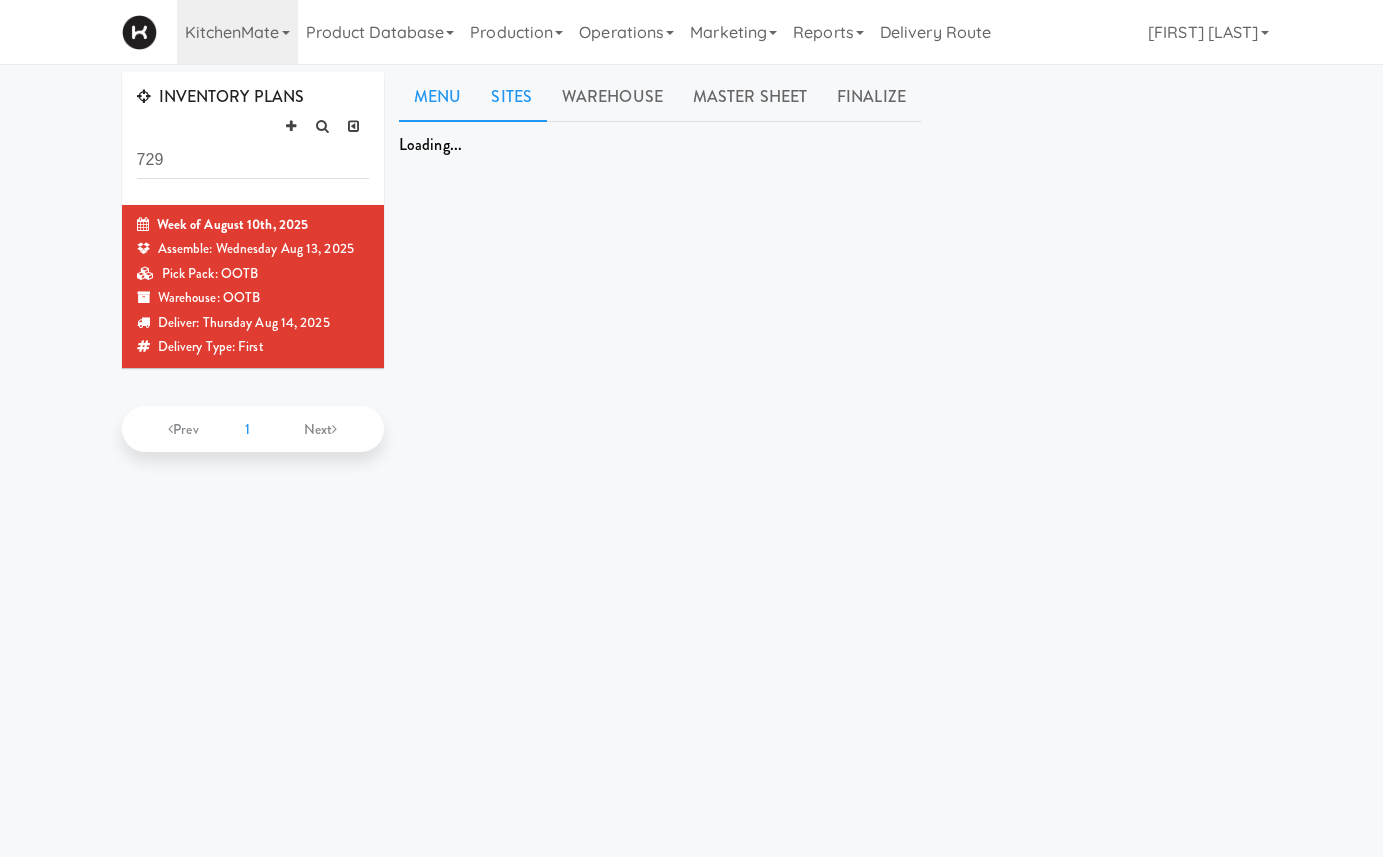 click on "Menu" at bounding box center [437, 97] 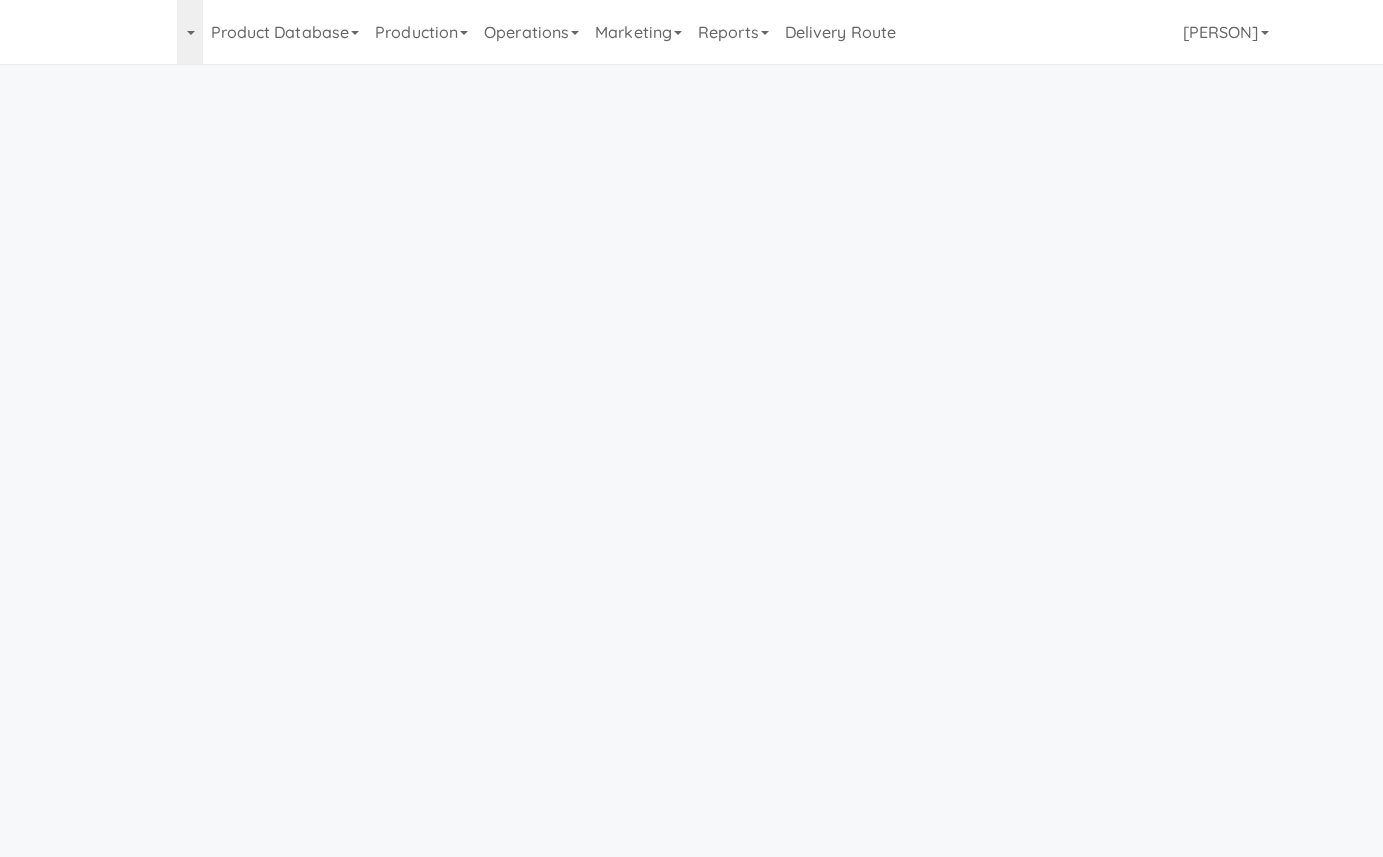 scroll, scrollTop: 0, scrollLeft: 0, axis: both 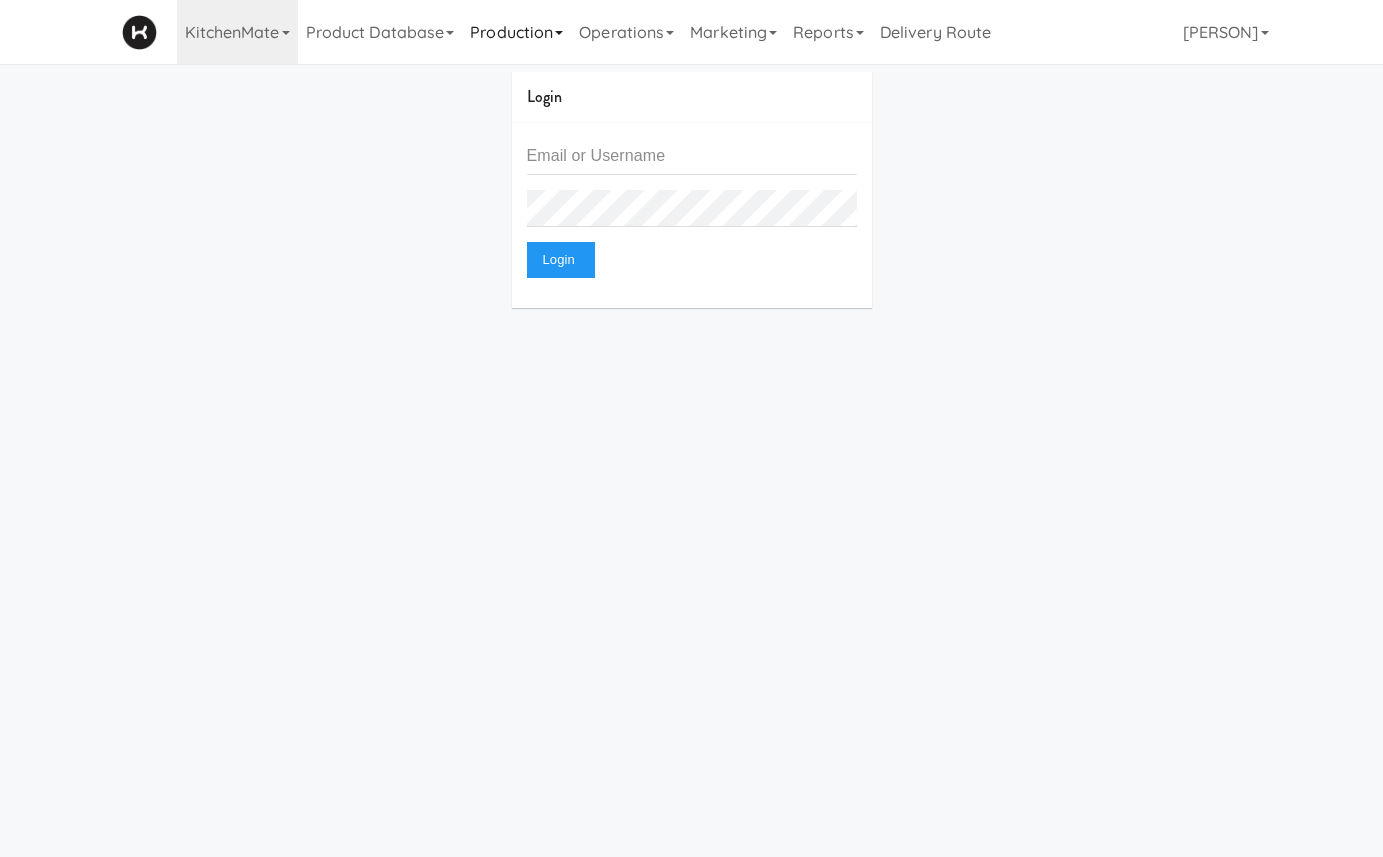 click on "Production" at bounding box center (516, 32) 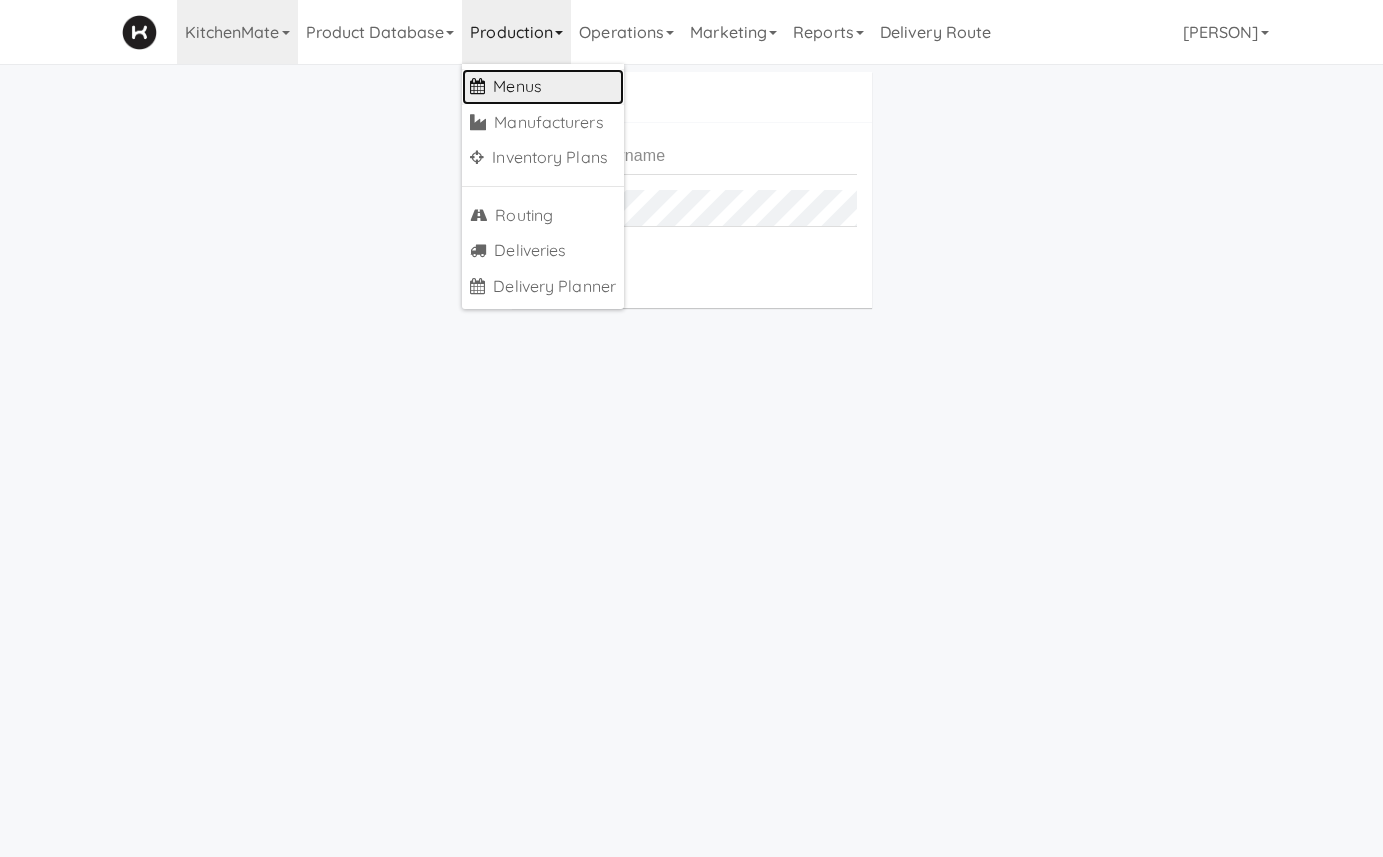 click on "Menus" at bounding box center [543, 87] 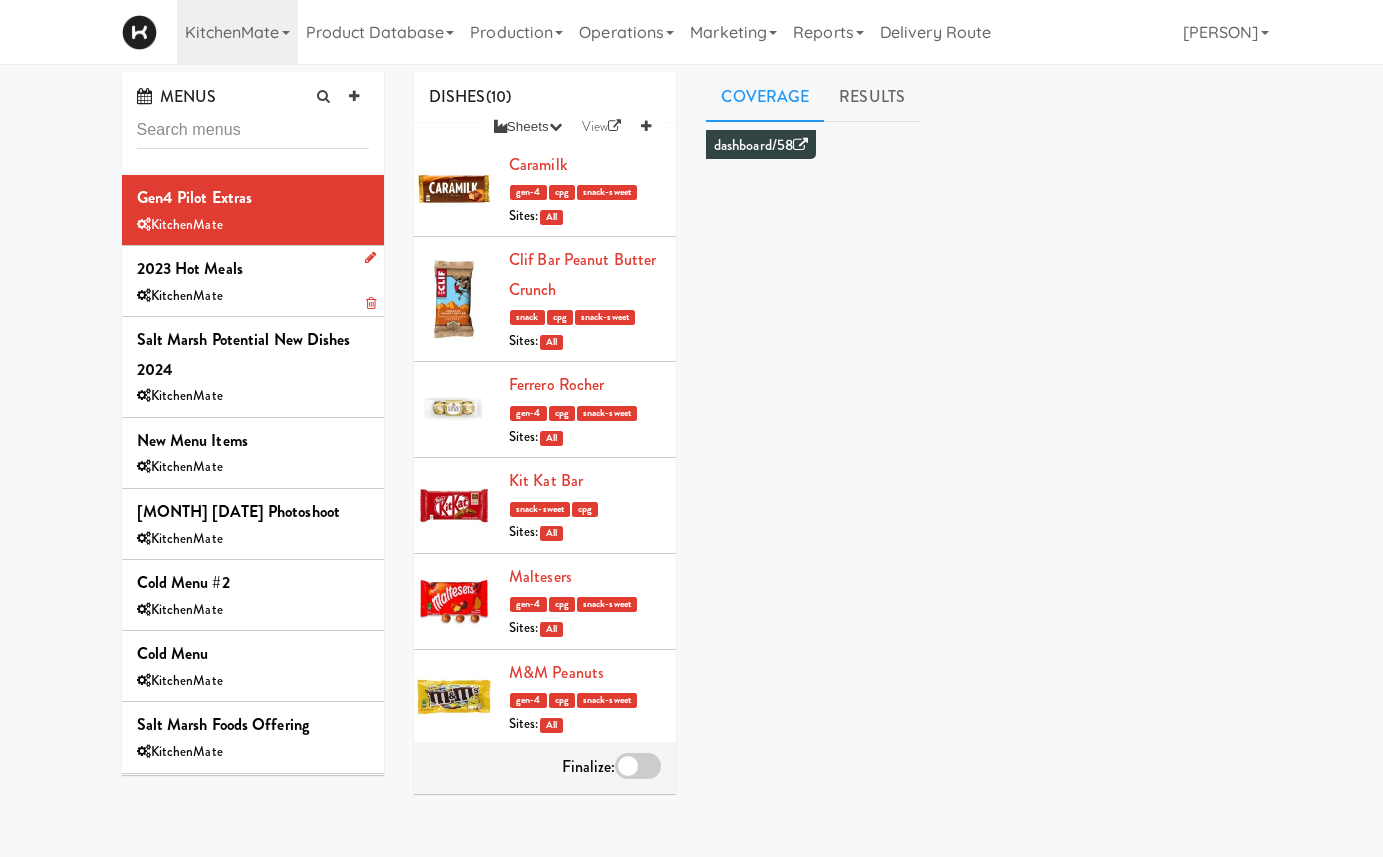 click on "KitchenMate" at bounding box center [253, 296] 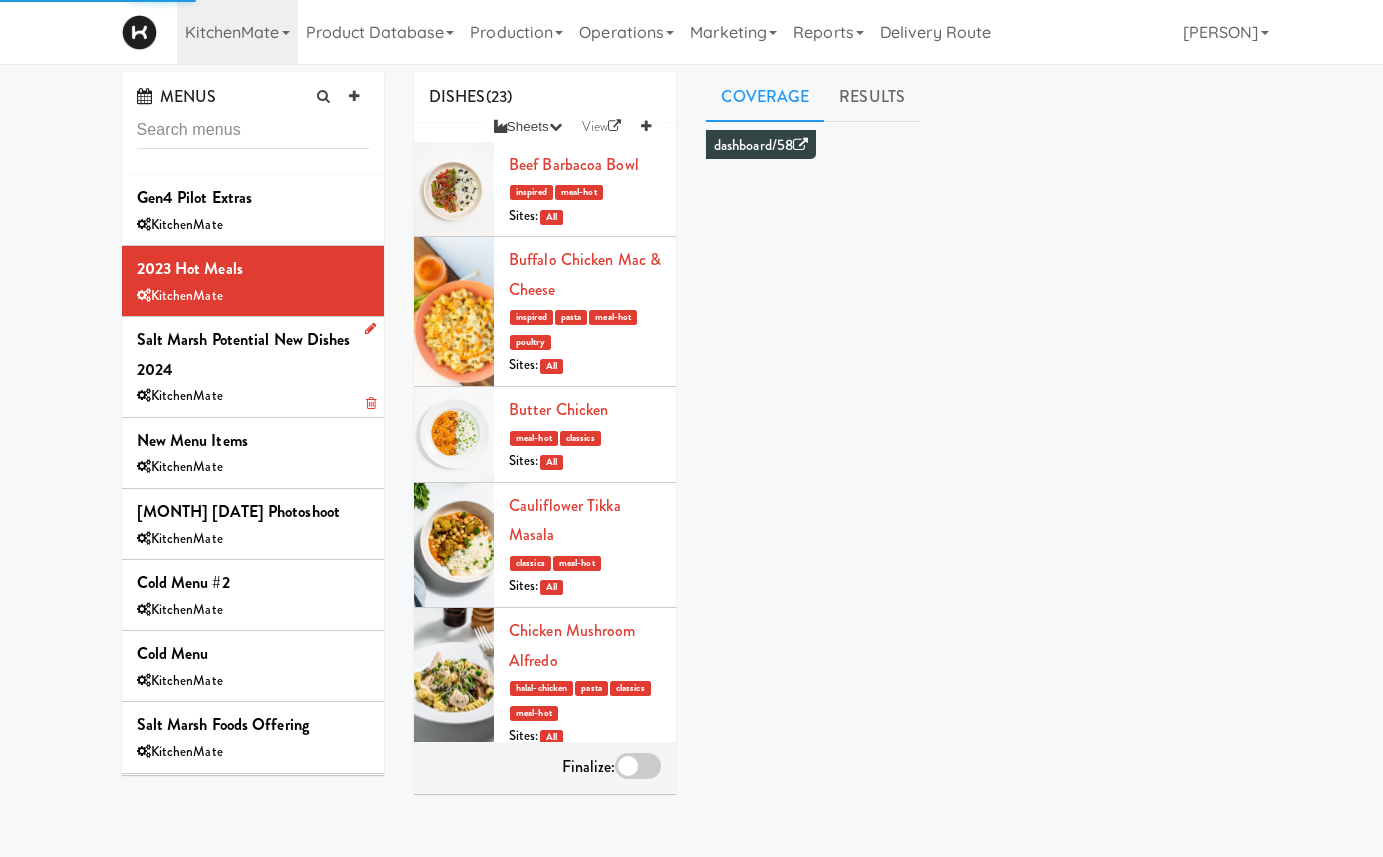 click on "Salt Marsh Potential New Dishes 2024  KitchenMate" at bounding box center (253, 367) 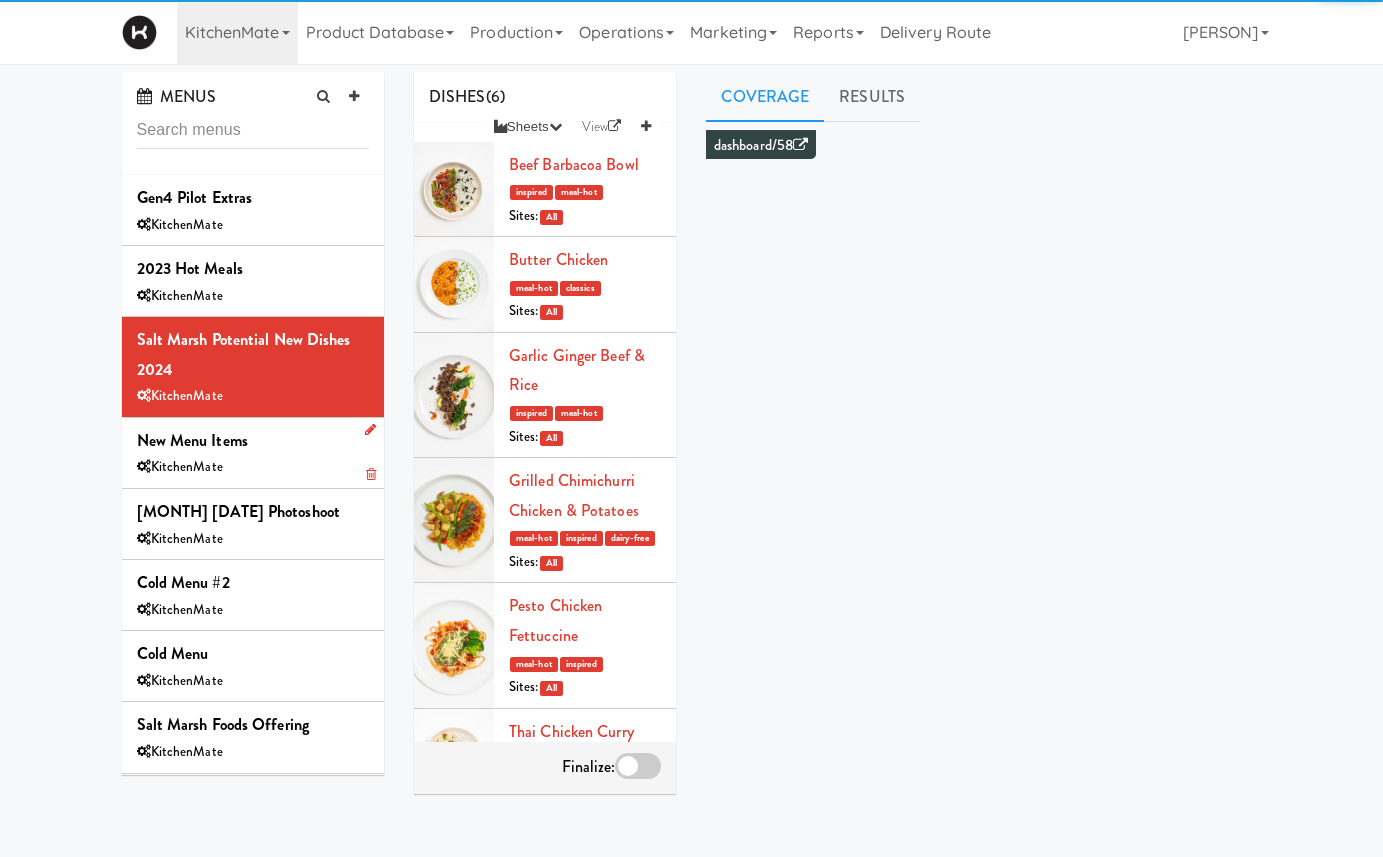 click on "New Menu Items  KitchenMate" at bounding box center (253, 453) 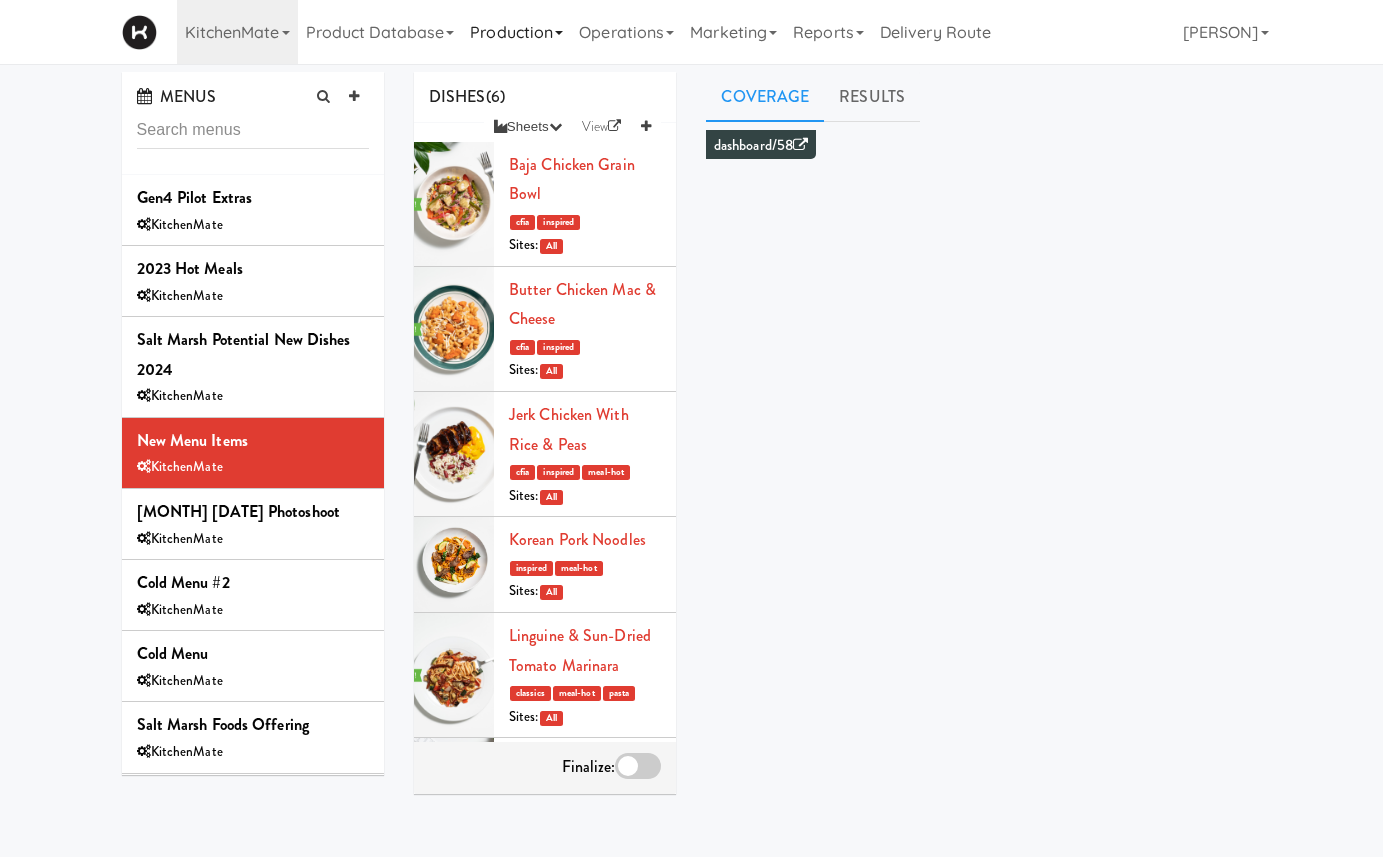 click on "Production" at bounding box center [516, 32] 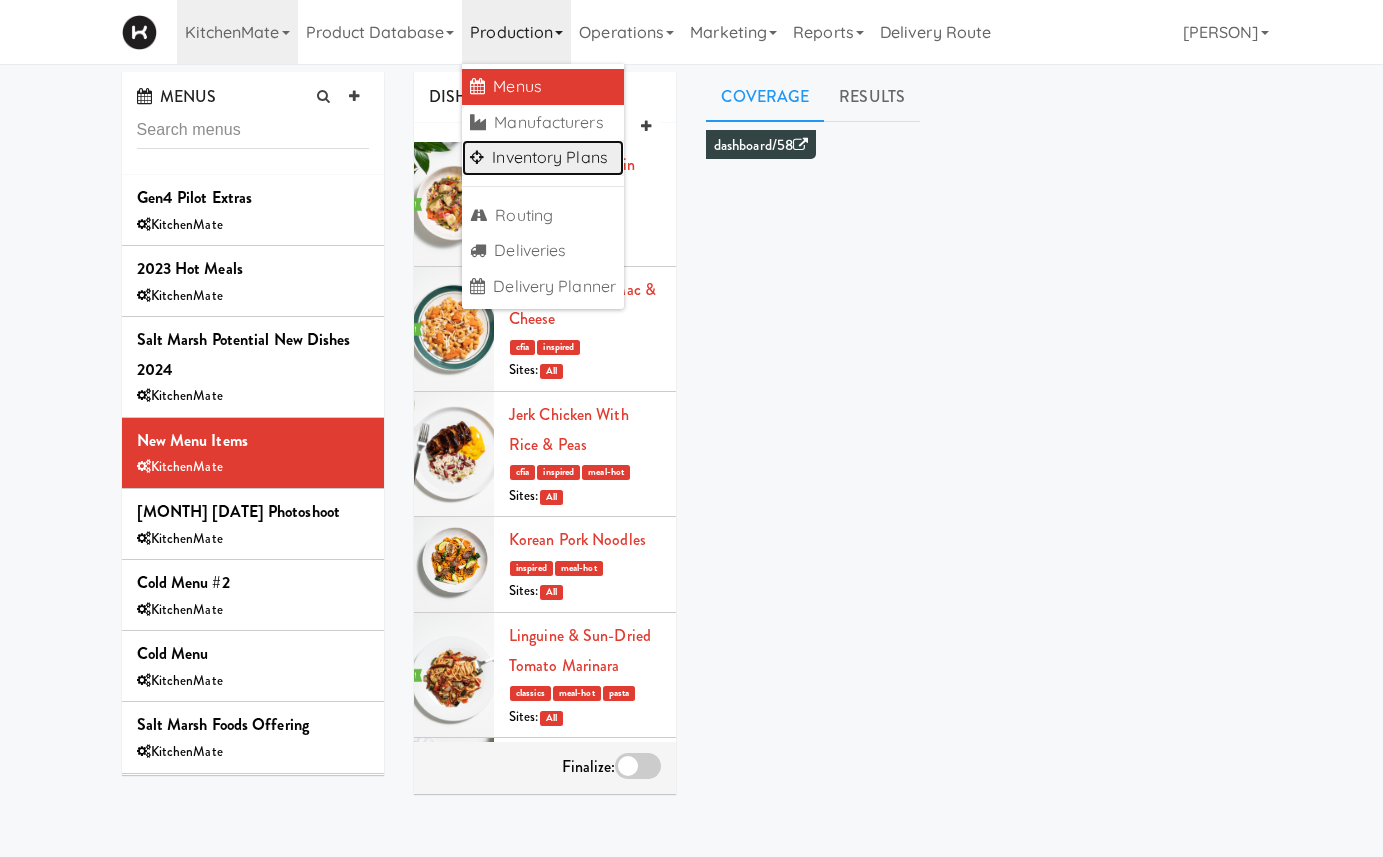 click on "Inventory Plans" at bounding box center [543, 158] 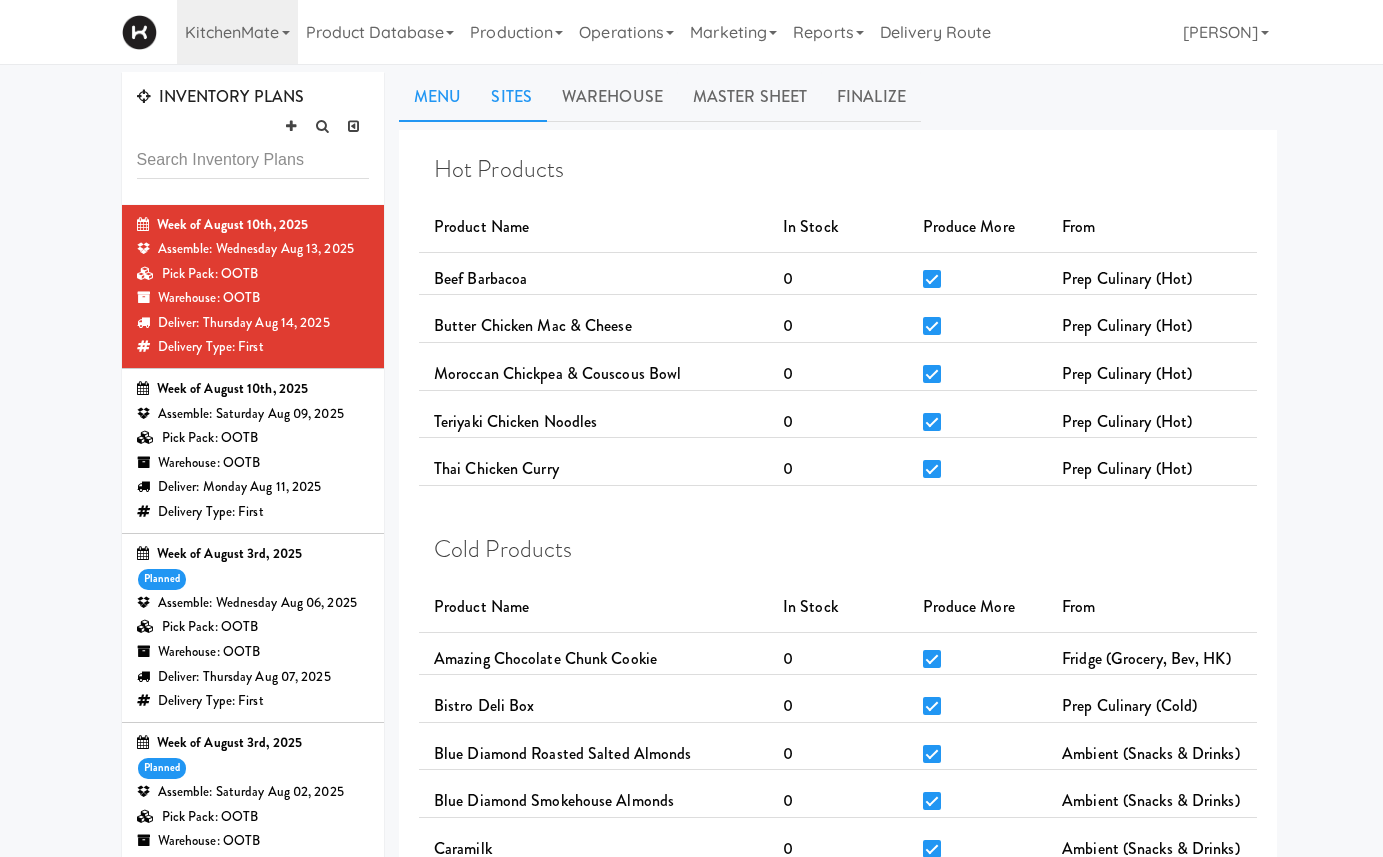 click on "Sites" at bounding box center [511, 97] 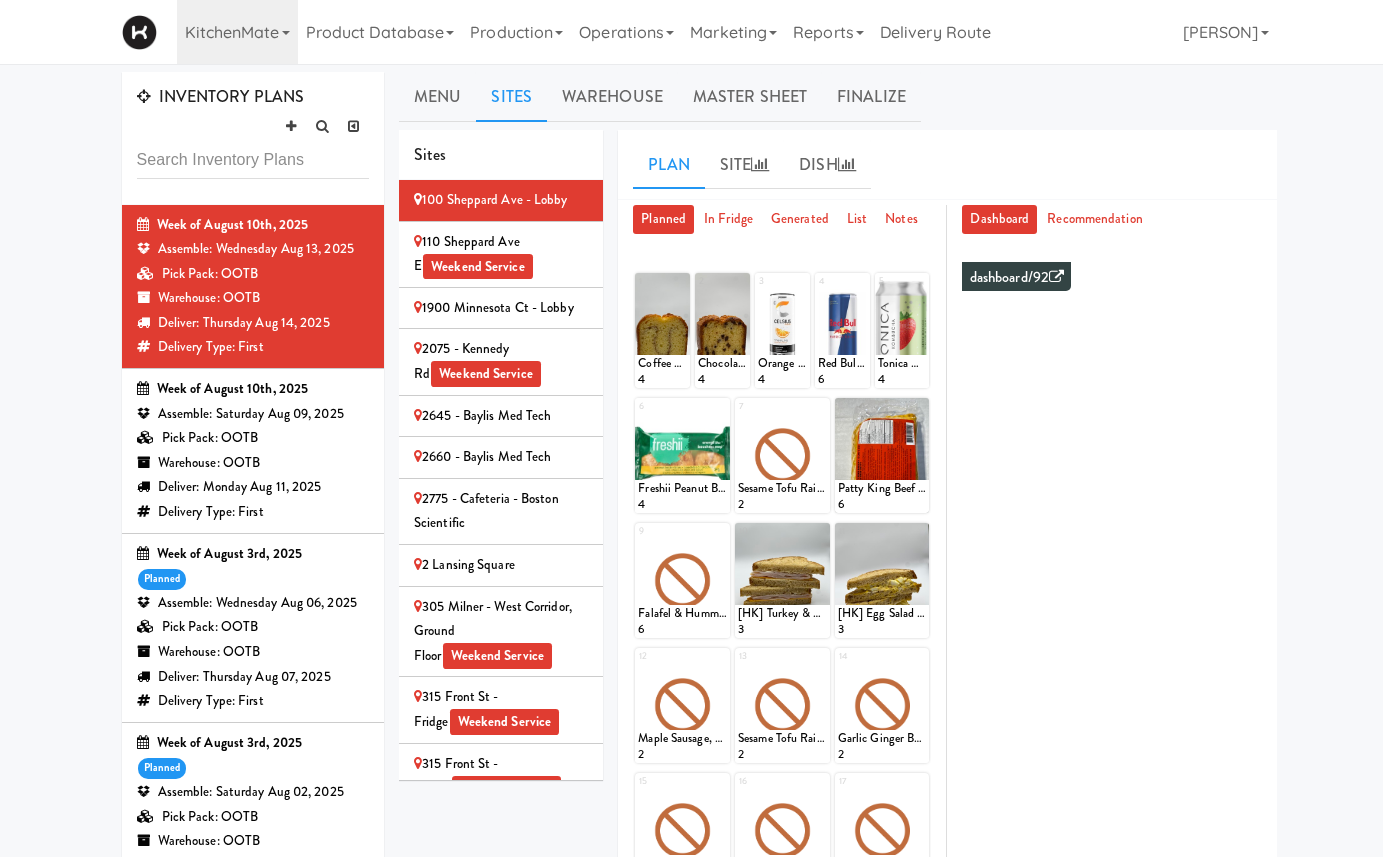 click on "Pick Pack: OOTB" at bounding box center (253, 438) 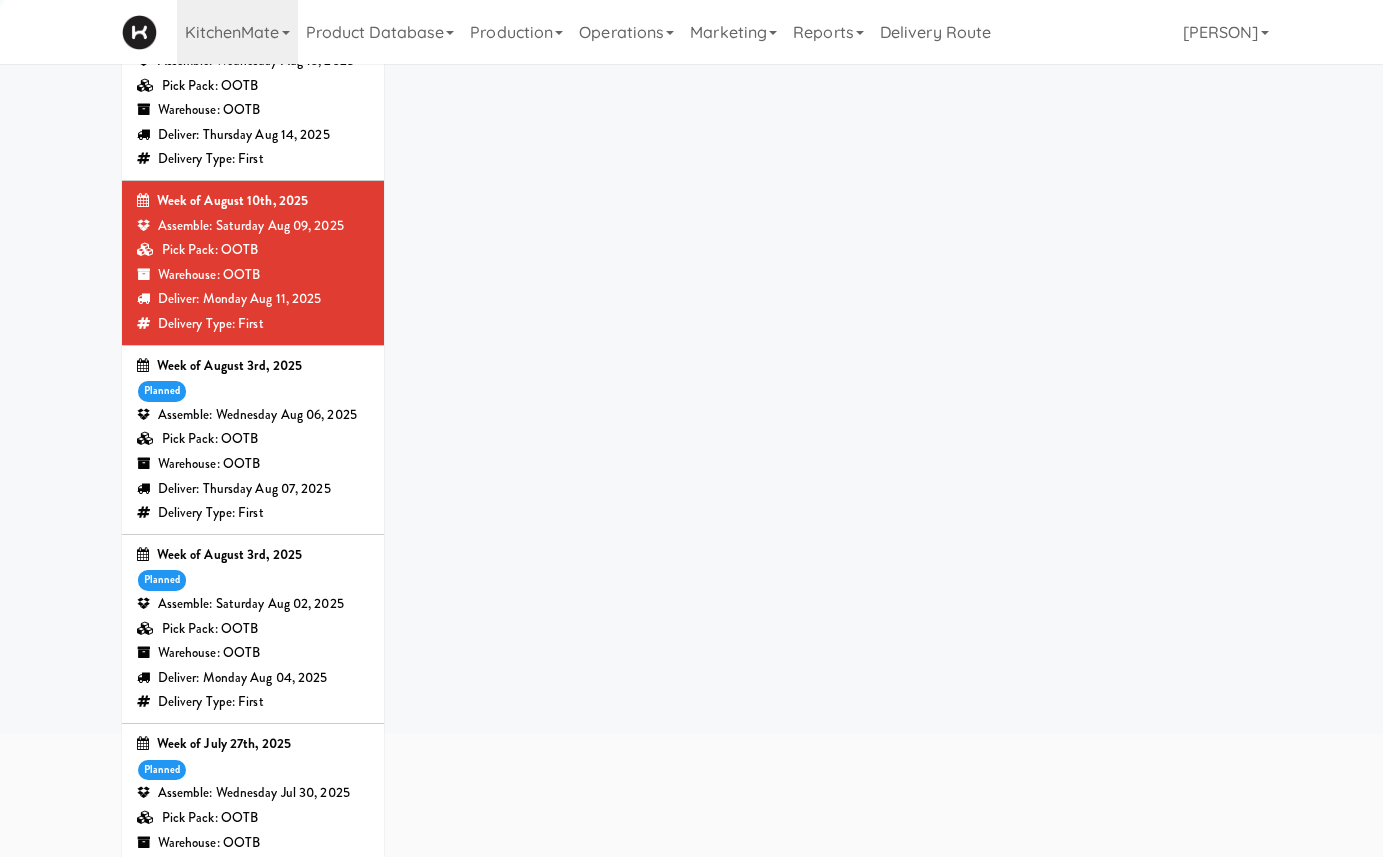 scroll, scrollTop: 190, scrollLeft: 0, axis: vertical 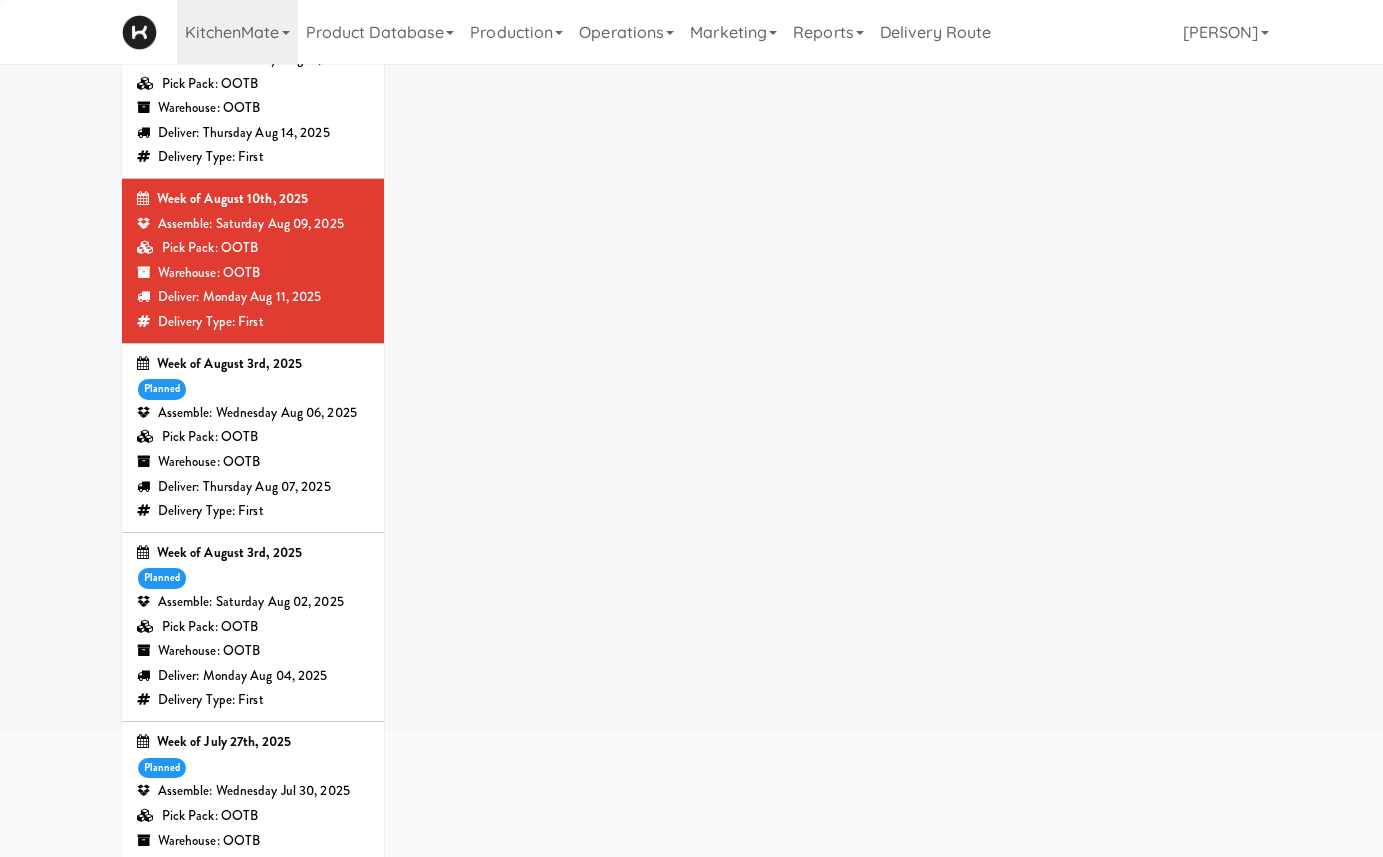 click on "Warehouse: OOTB" at bounding box center [253, 462] 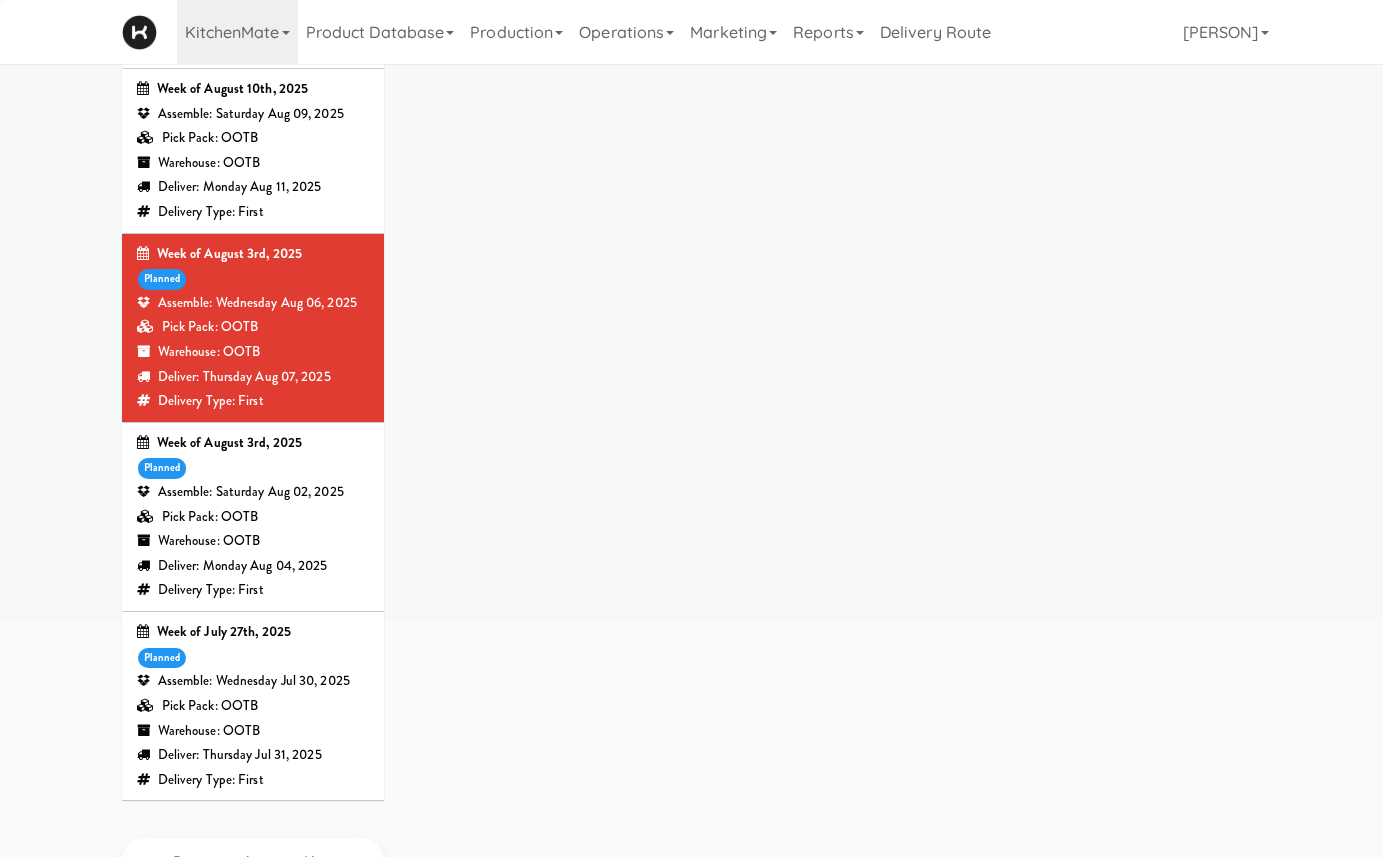 scroll, scrollTop: 364, scrollLeft: 0, axis: vertical 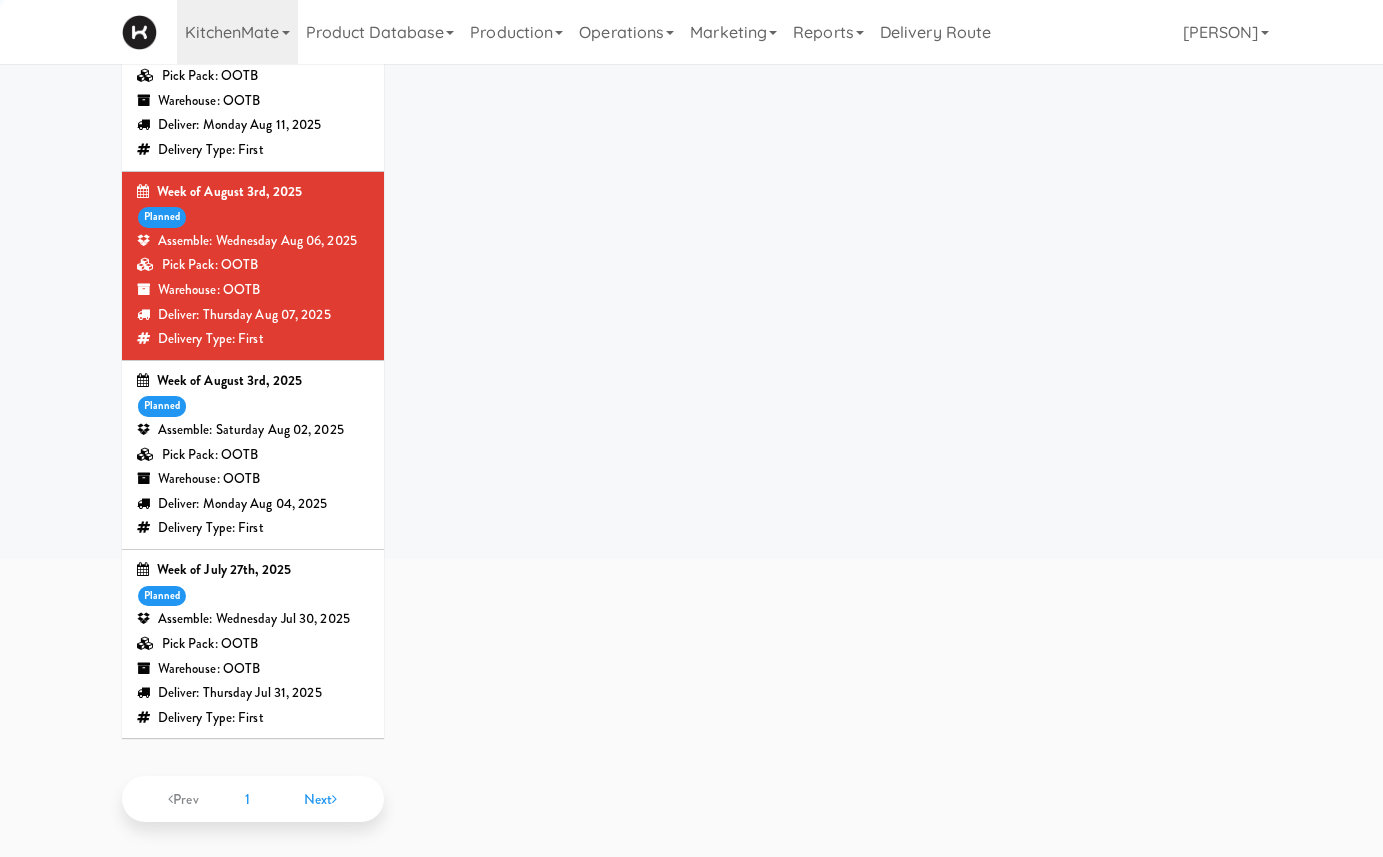 click on "Warehouse: OOTB" at bounding box center (253, 479) 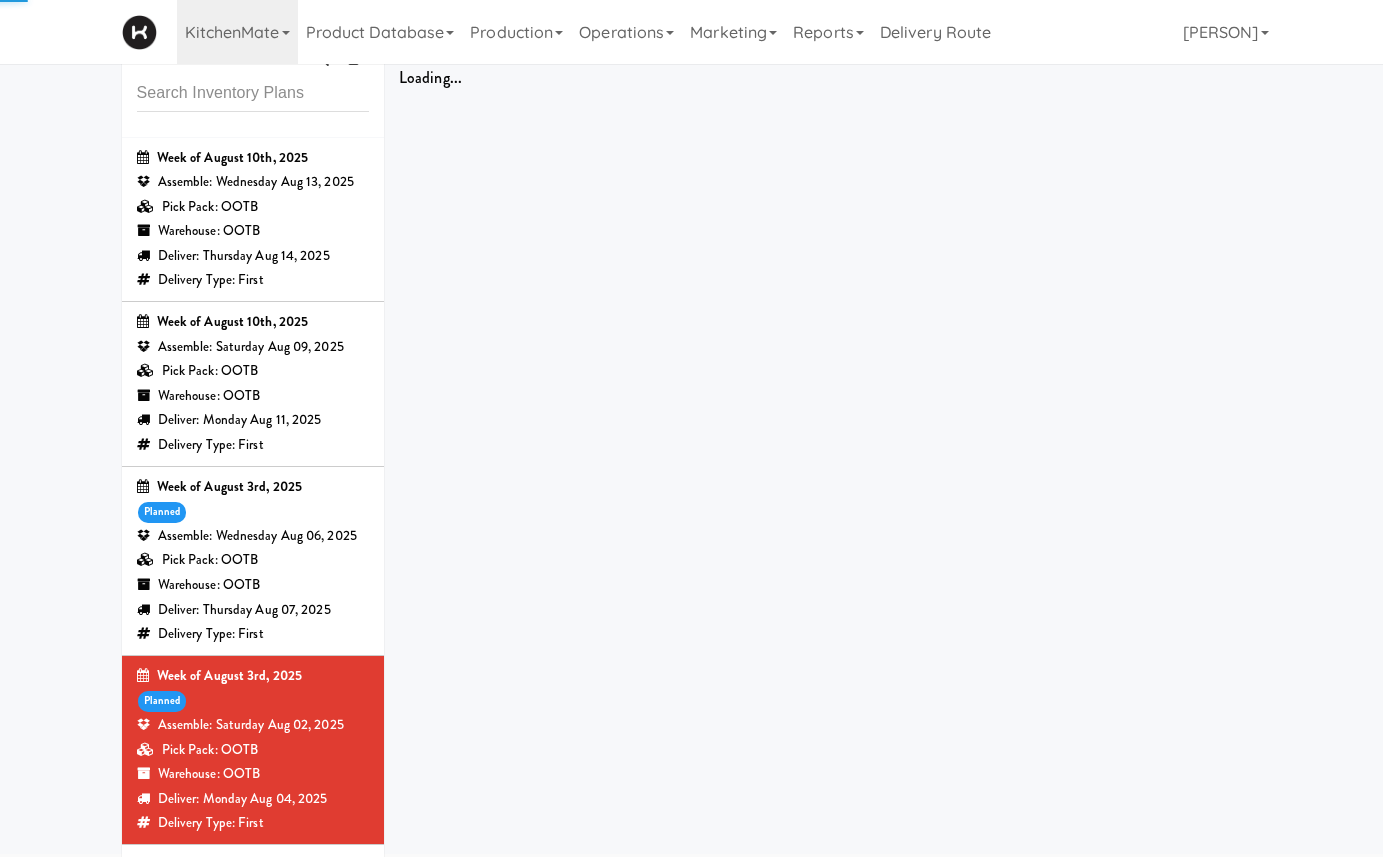 scroll, scrollTop: 0, scrollLeft: 0, axis: both 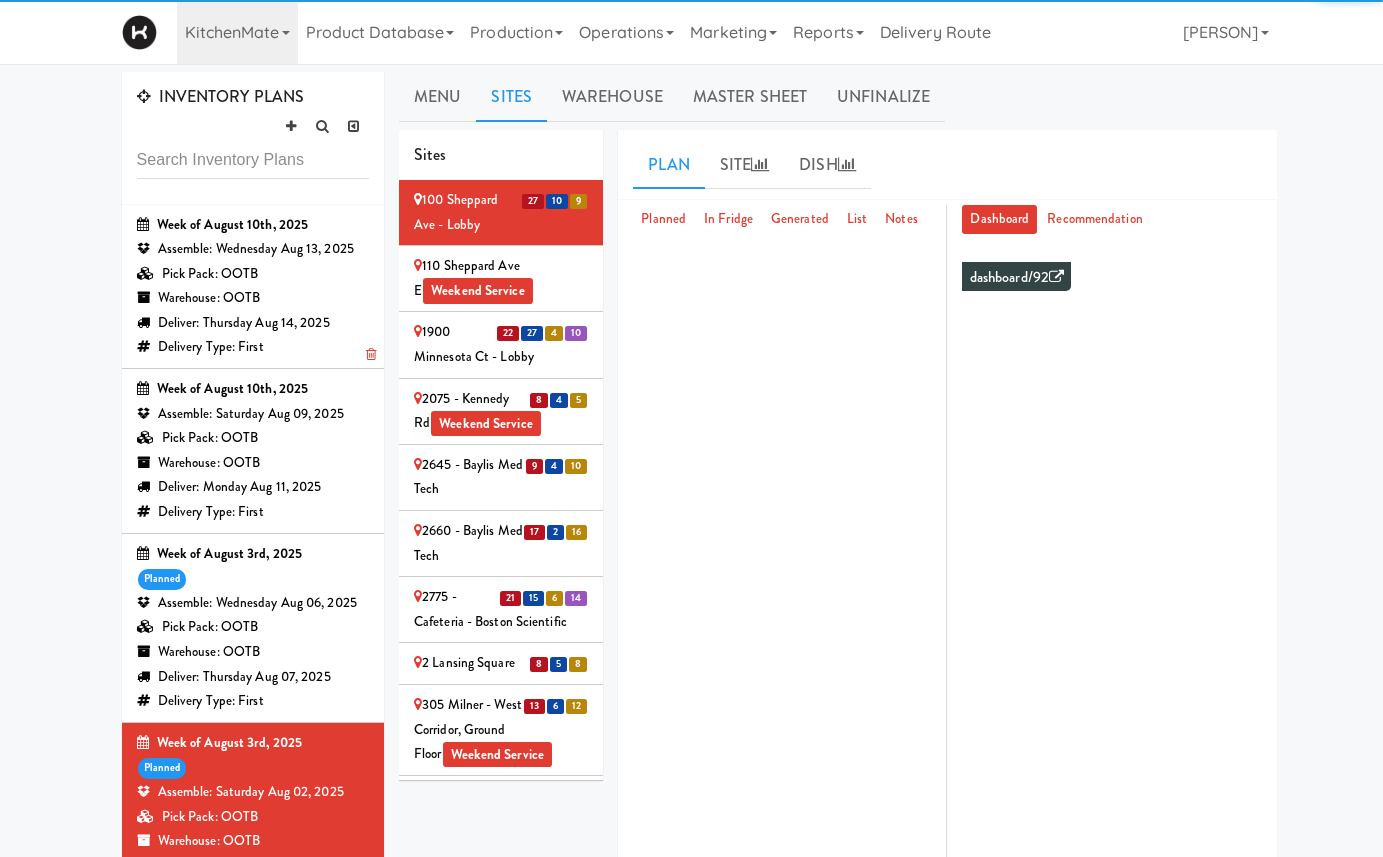 click on "Warehouse: OOTB" at bounding box center [253, 298] 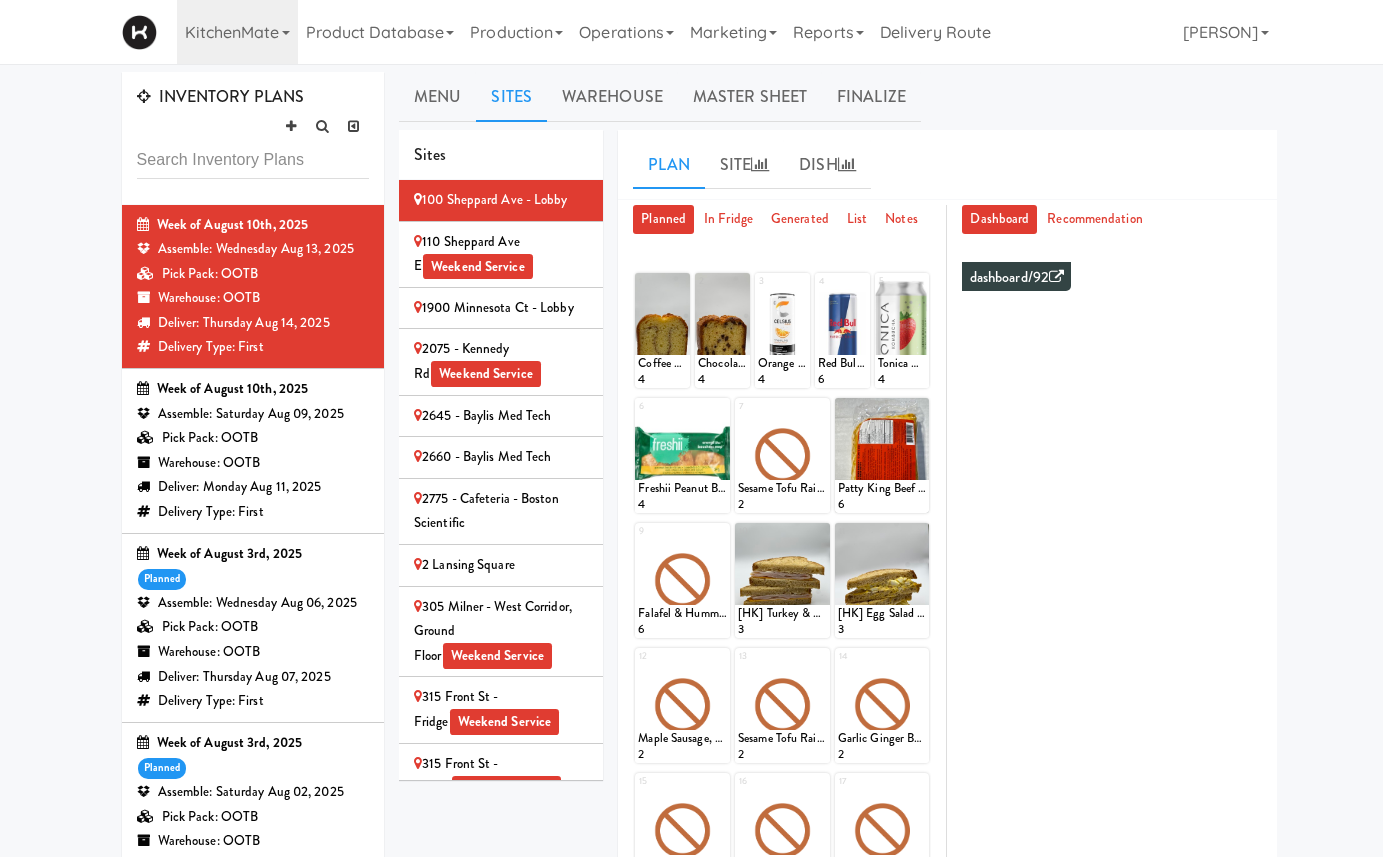 click on "2075 - Kennedy Rd  Weekend Service" at bounding box center [501, 361] 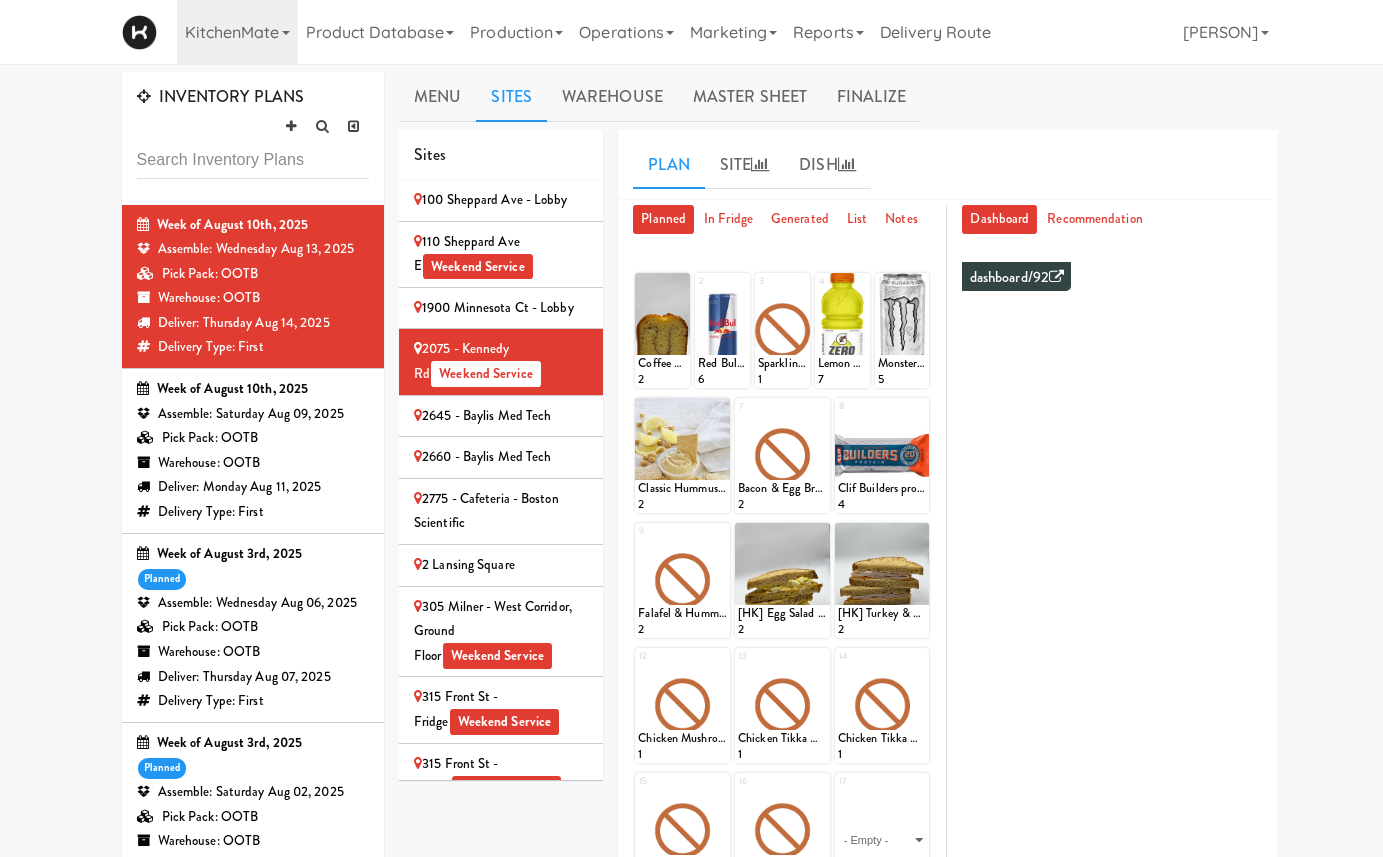 click on "2775 - Cafeteria - Boston Scientific" at bounding box center [501, 511] 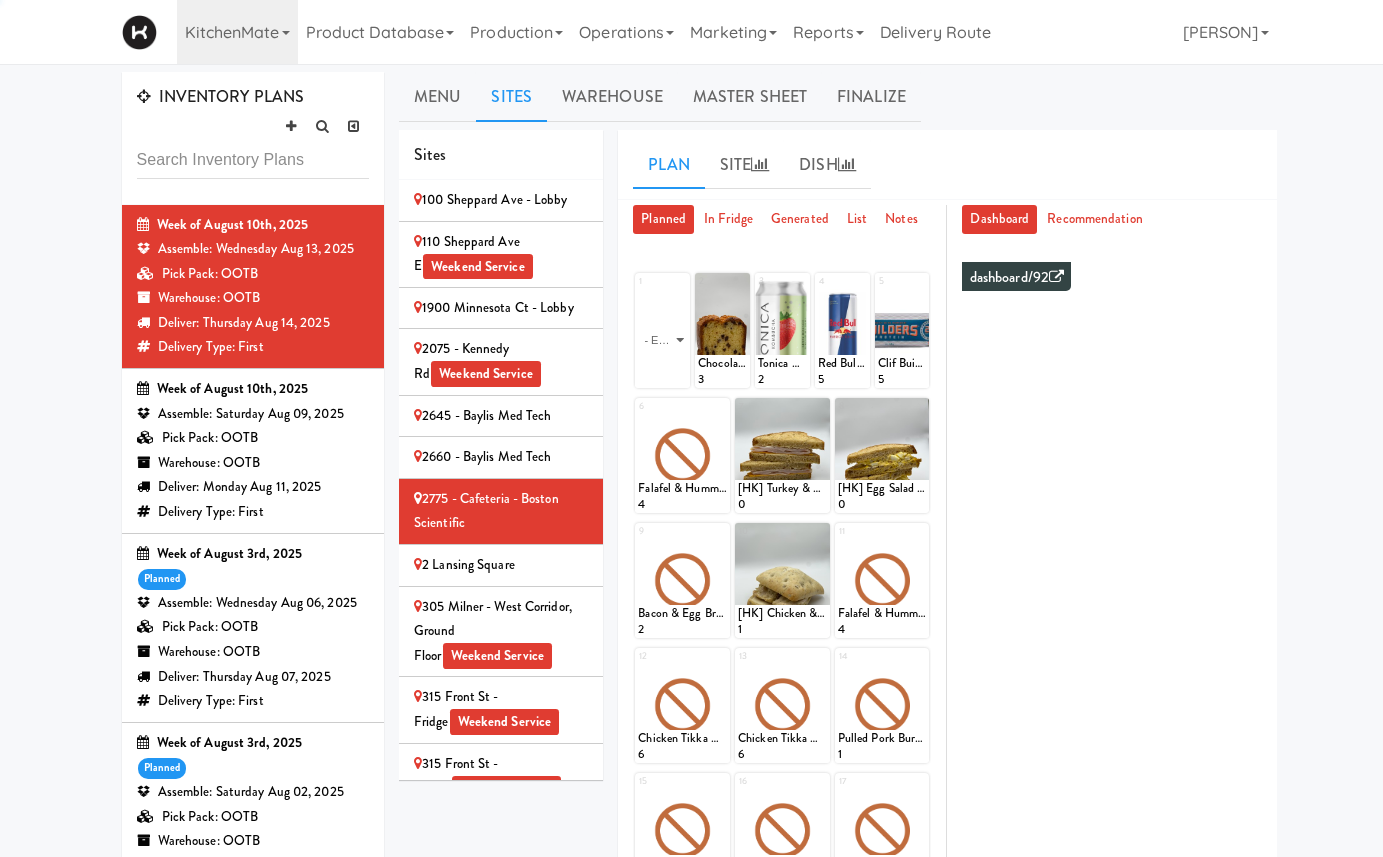 click on "2660 - Baylis Med Tech" at bounding box center [501, 457] 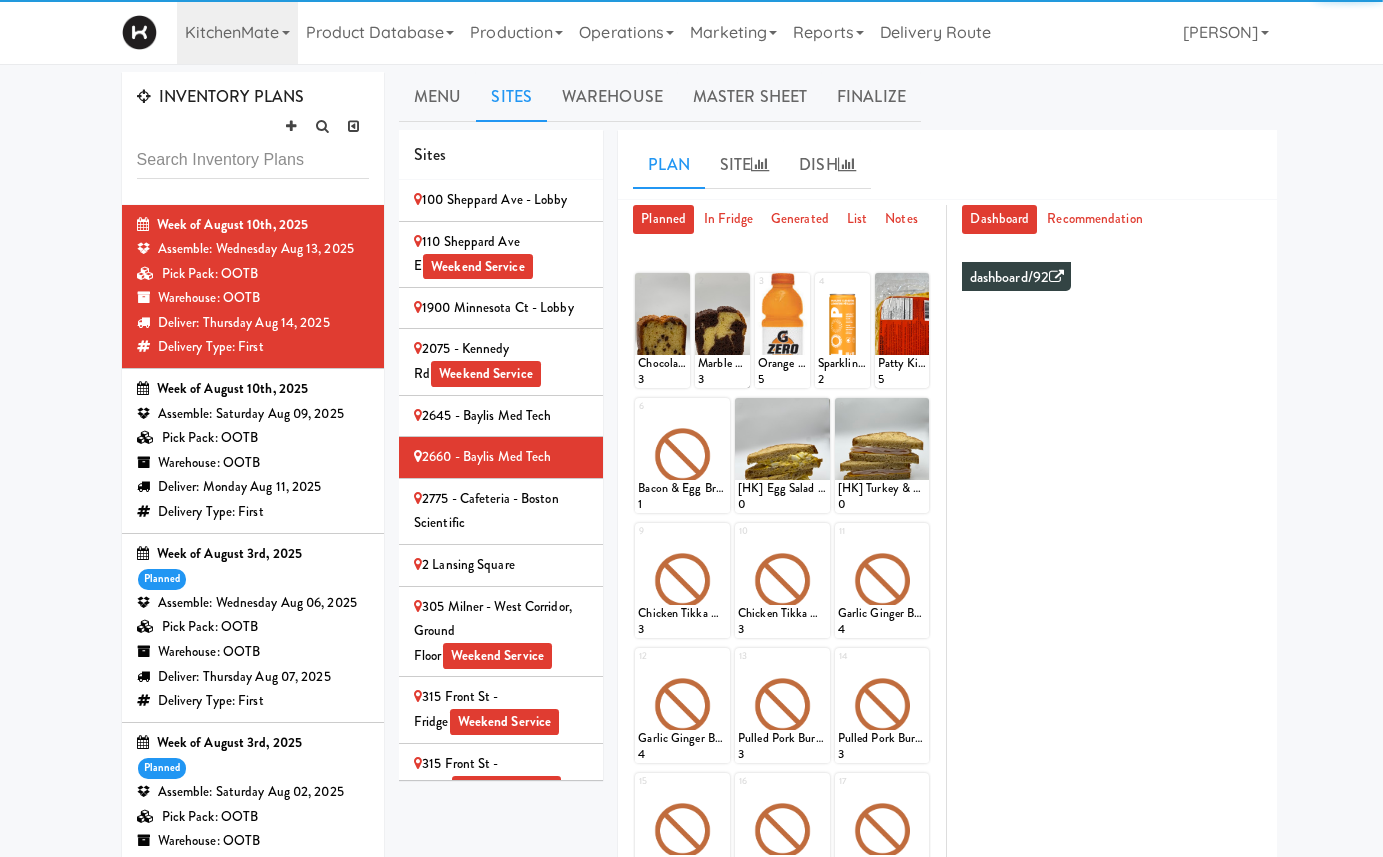 click on "2645 - Baylis Med Tech" at bounding box center [501, 416] 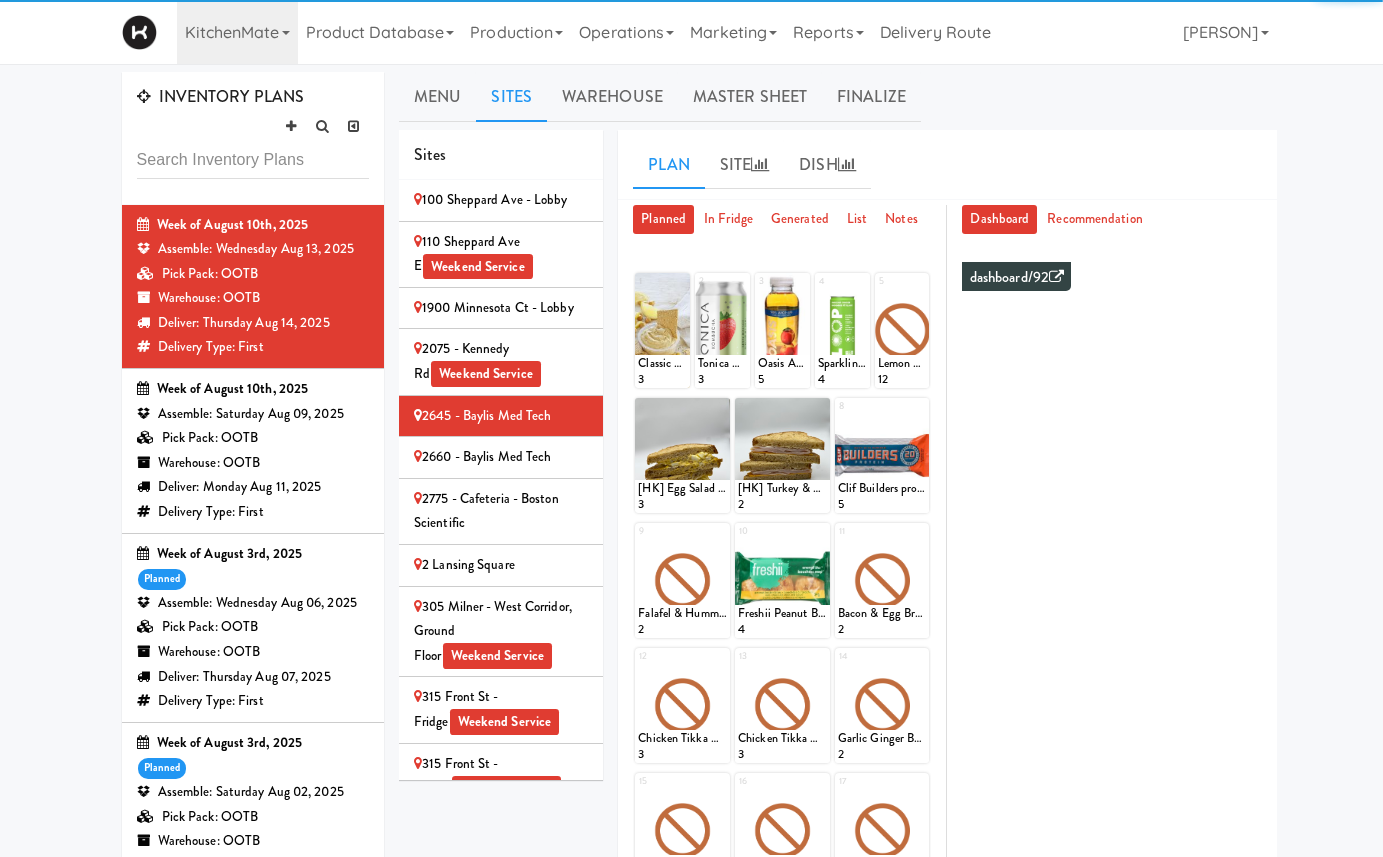 click on "2075 - Kennedy Rd  Weekend Service" at bounding box center [501, 361] 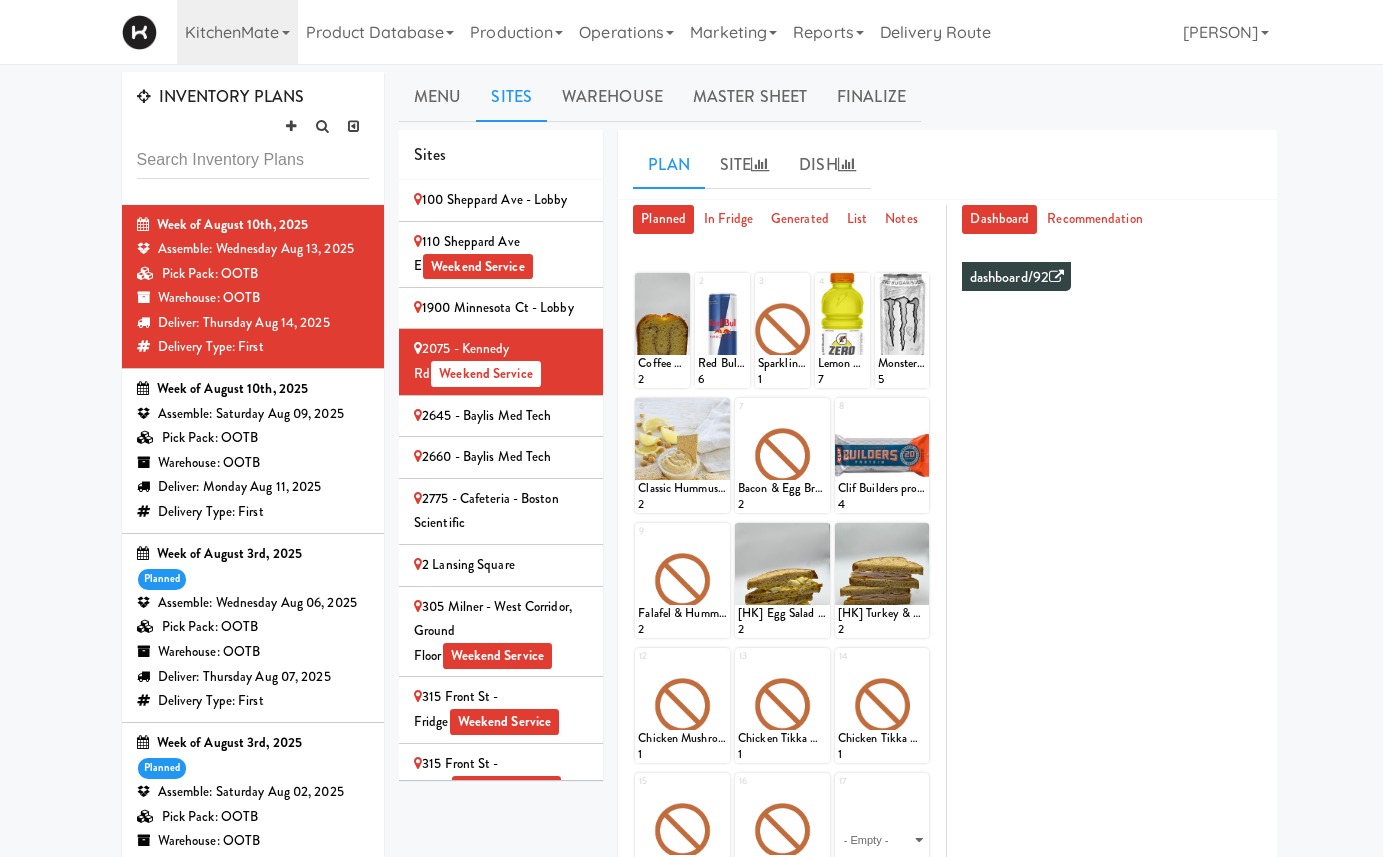 click on "110 Sheppard Ave E  Weekend Service" at bounding box center [501, 254] 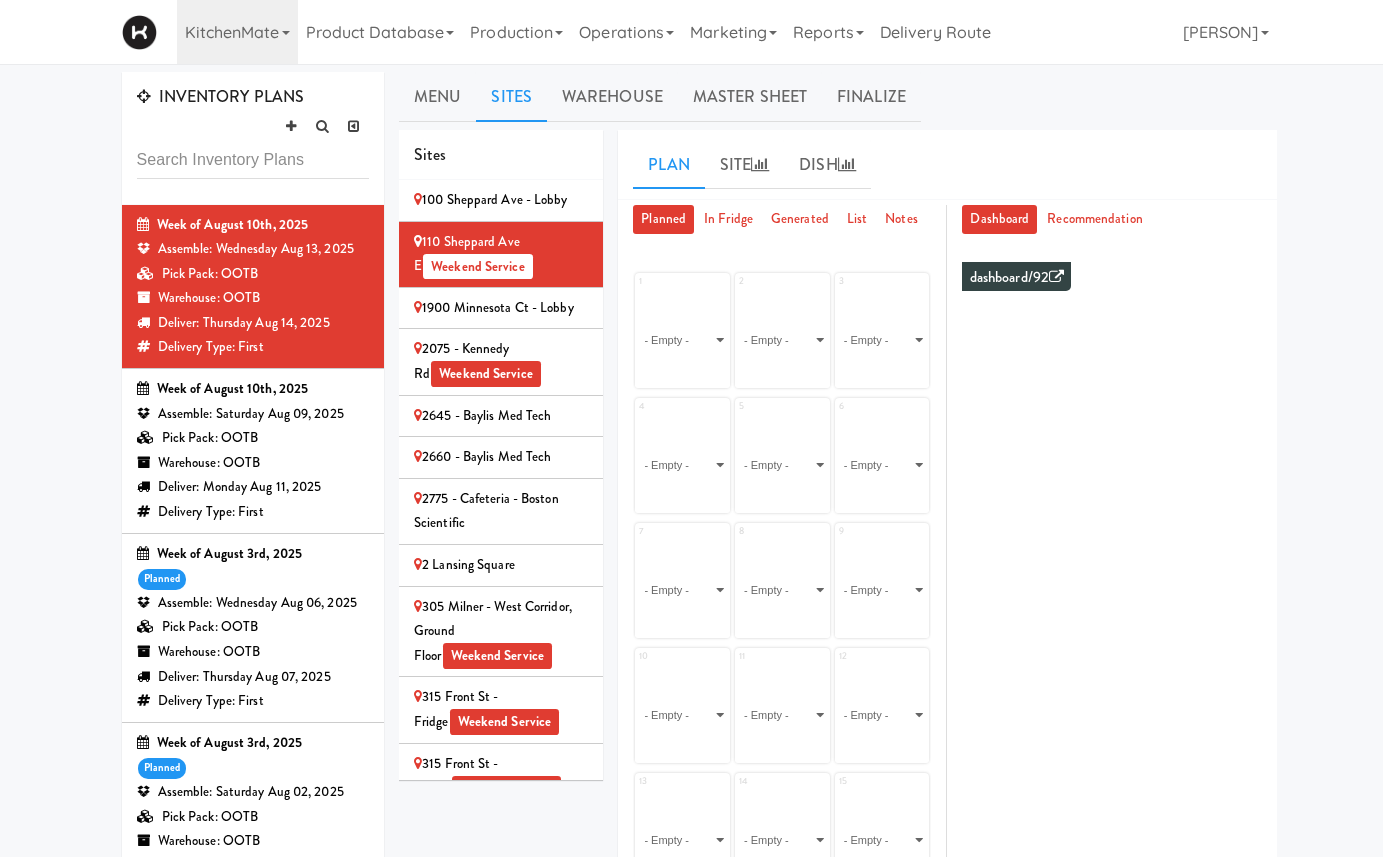 click on "2775 - Cafeteria - Boston Scientific" at bounding box center (501, 512) 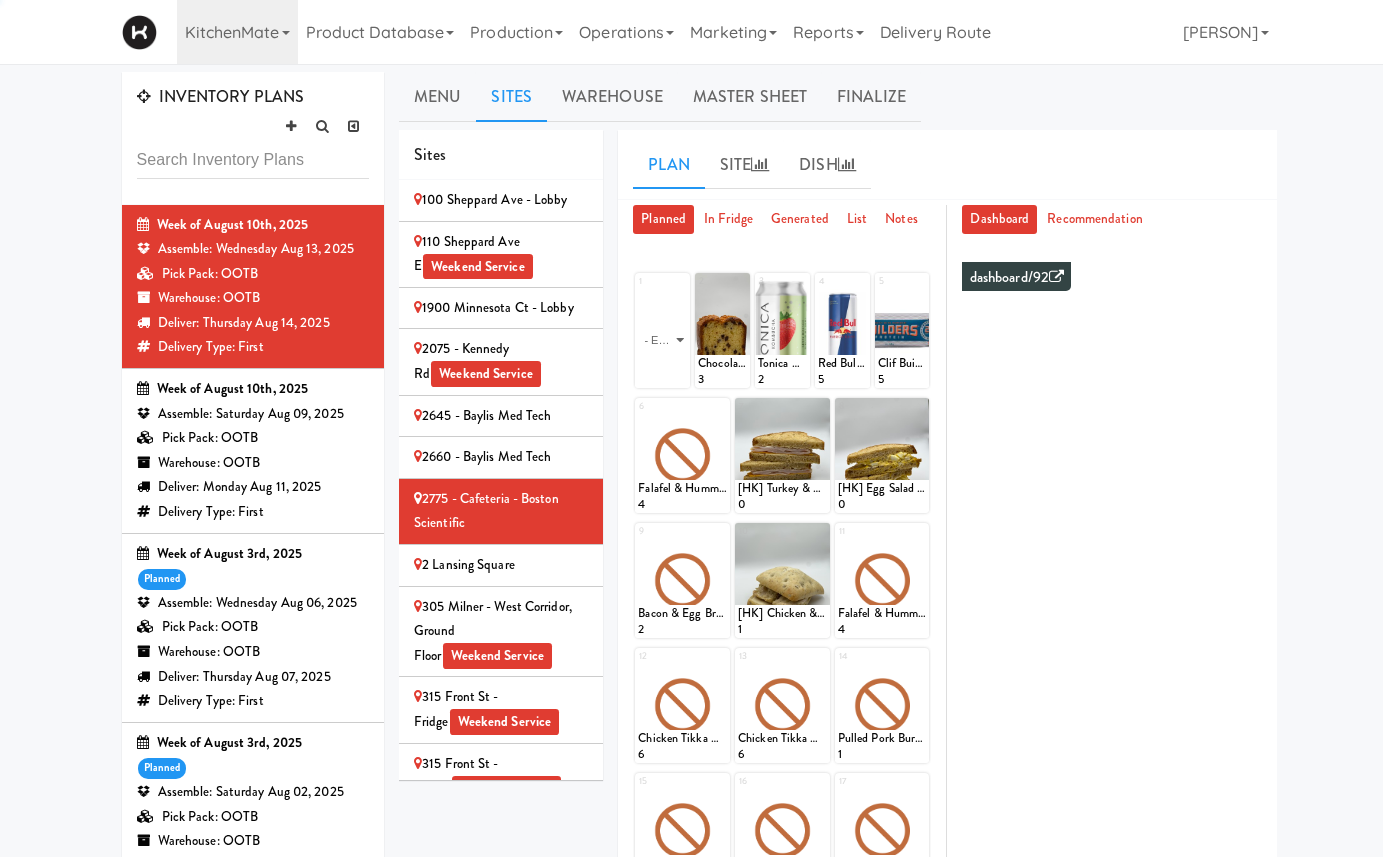 click on "2 Lansing Square" at bounding box center (501, 565) 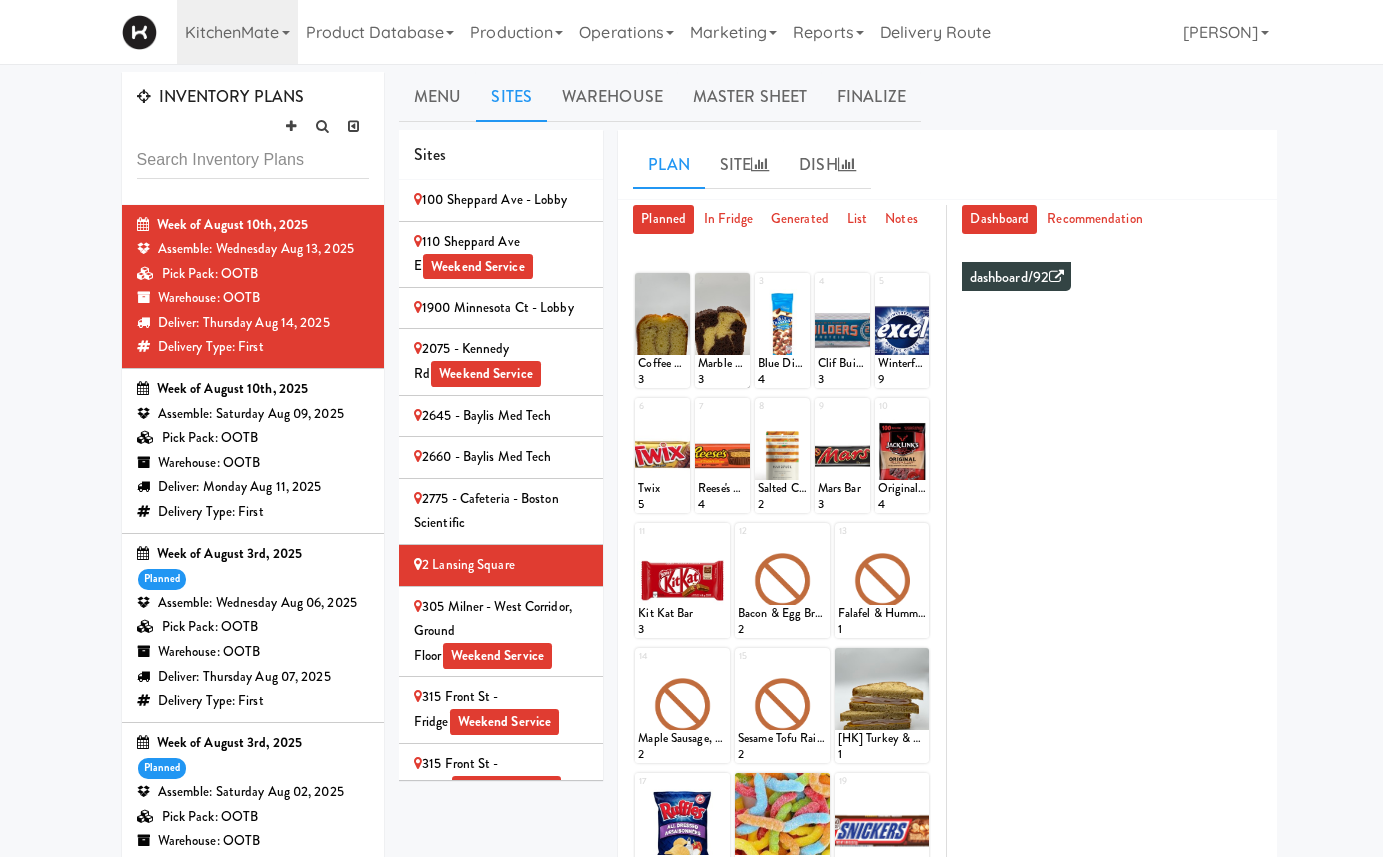 click on "2075 - Kennedy Rd  Weekend Service" at bounding box center [501, 361] 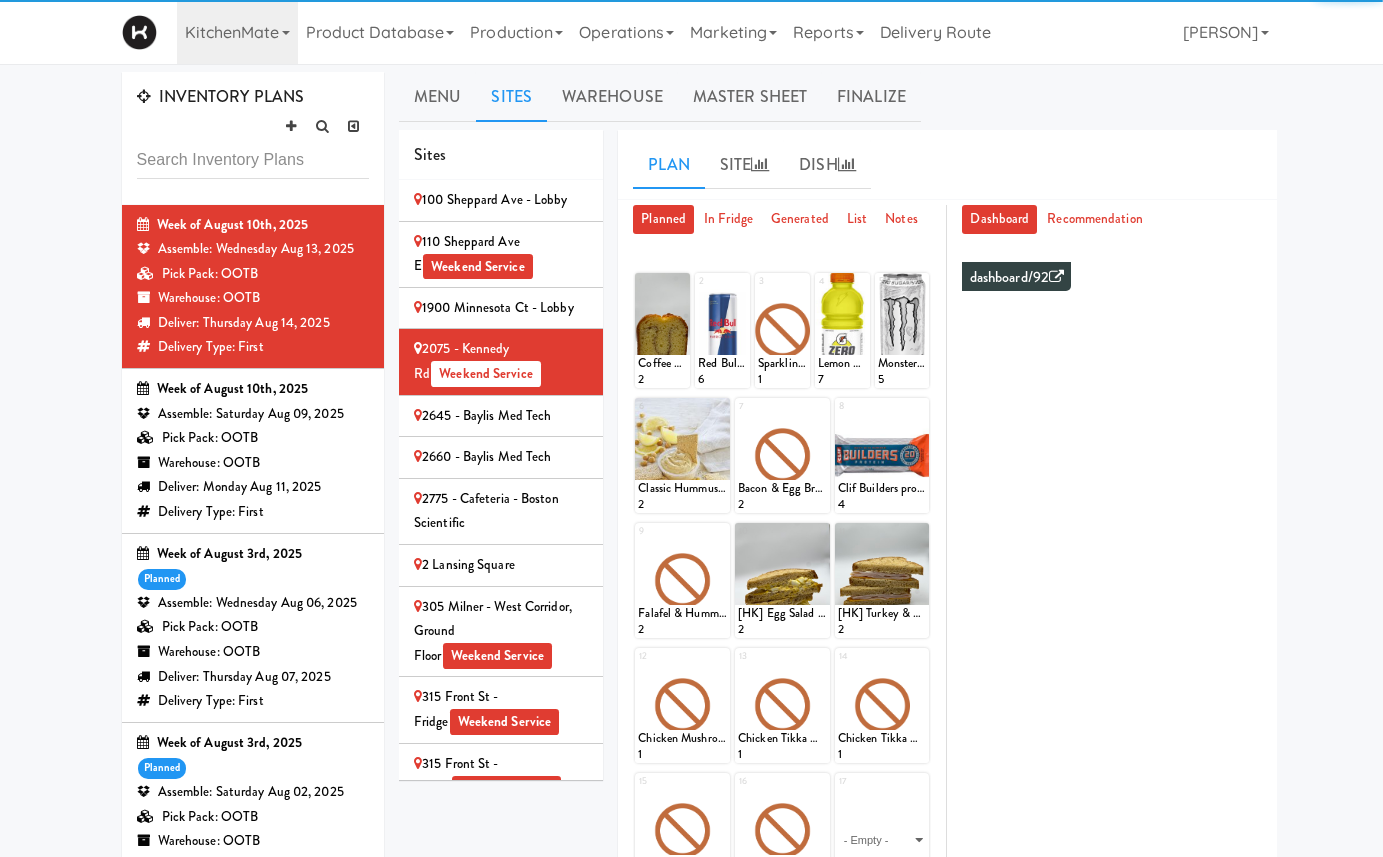 click on "2645 - Baylis Med Tech" at bounding box center [501, 416] 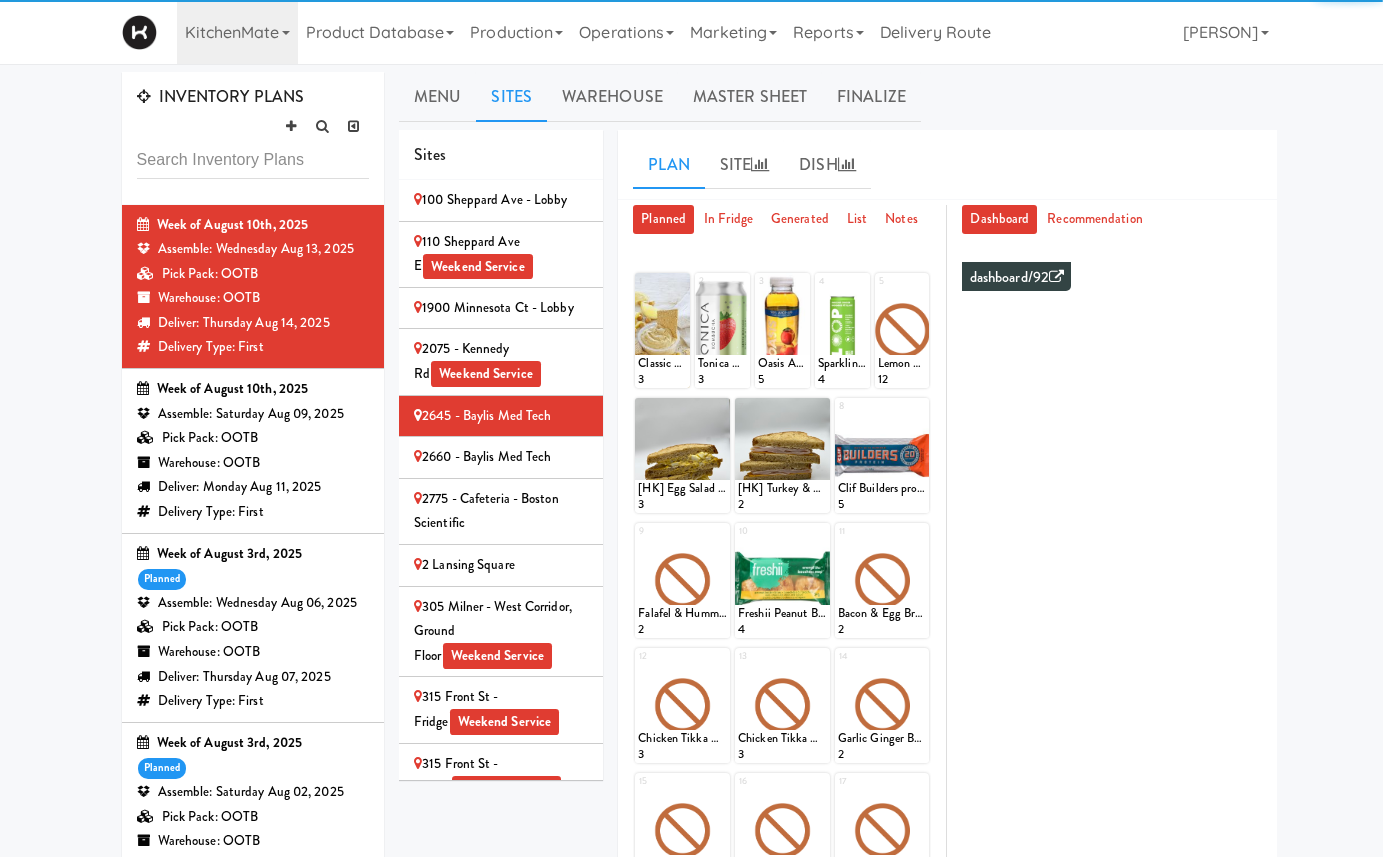click on "2 Lansing Square" at bounding box center (501, 565) 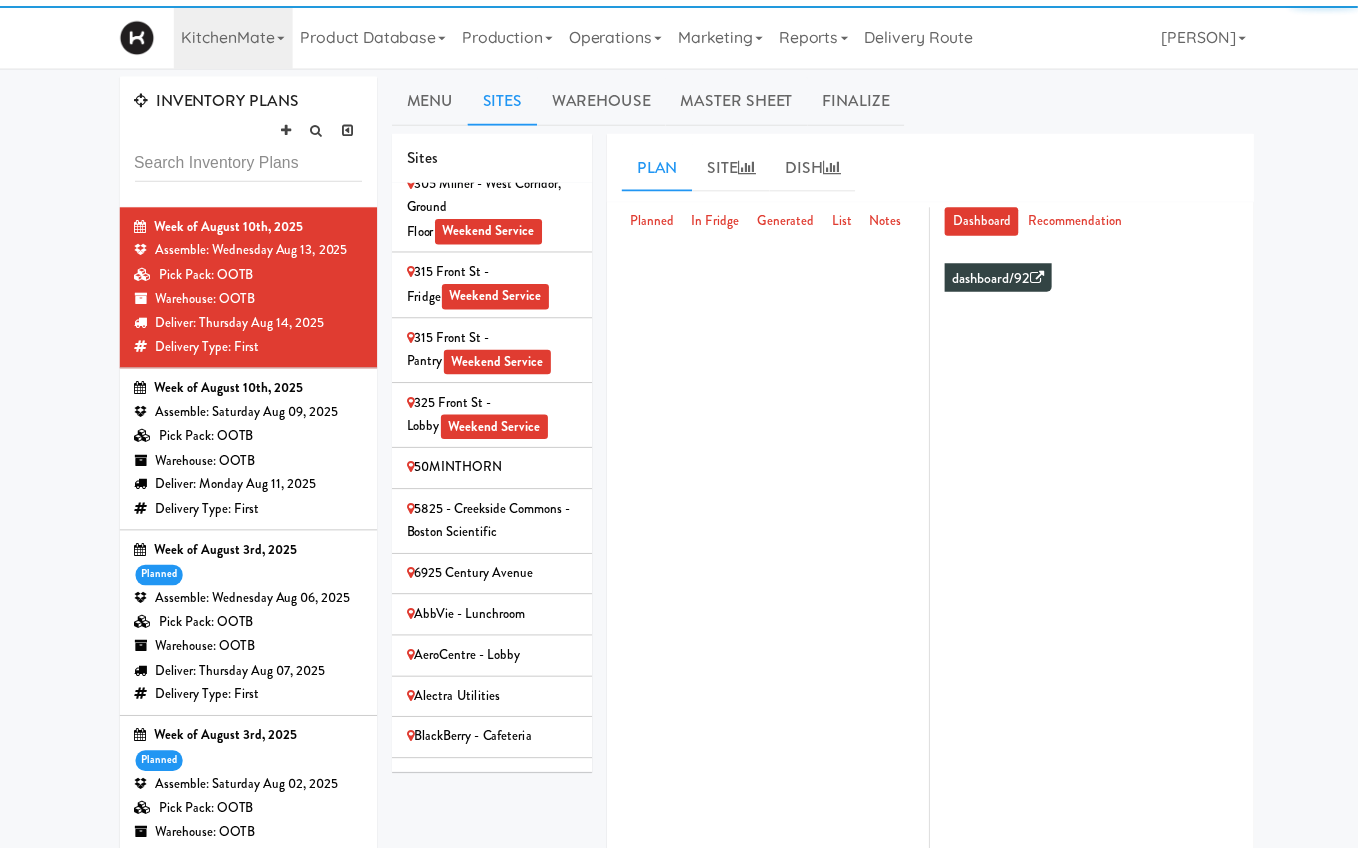 scroll, scrollTop: 432, scrollLeft: 0, axis: vertical 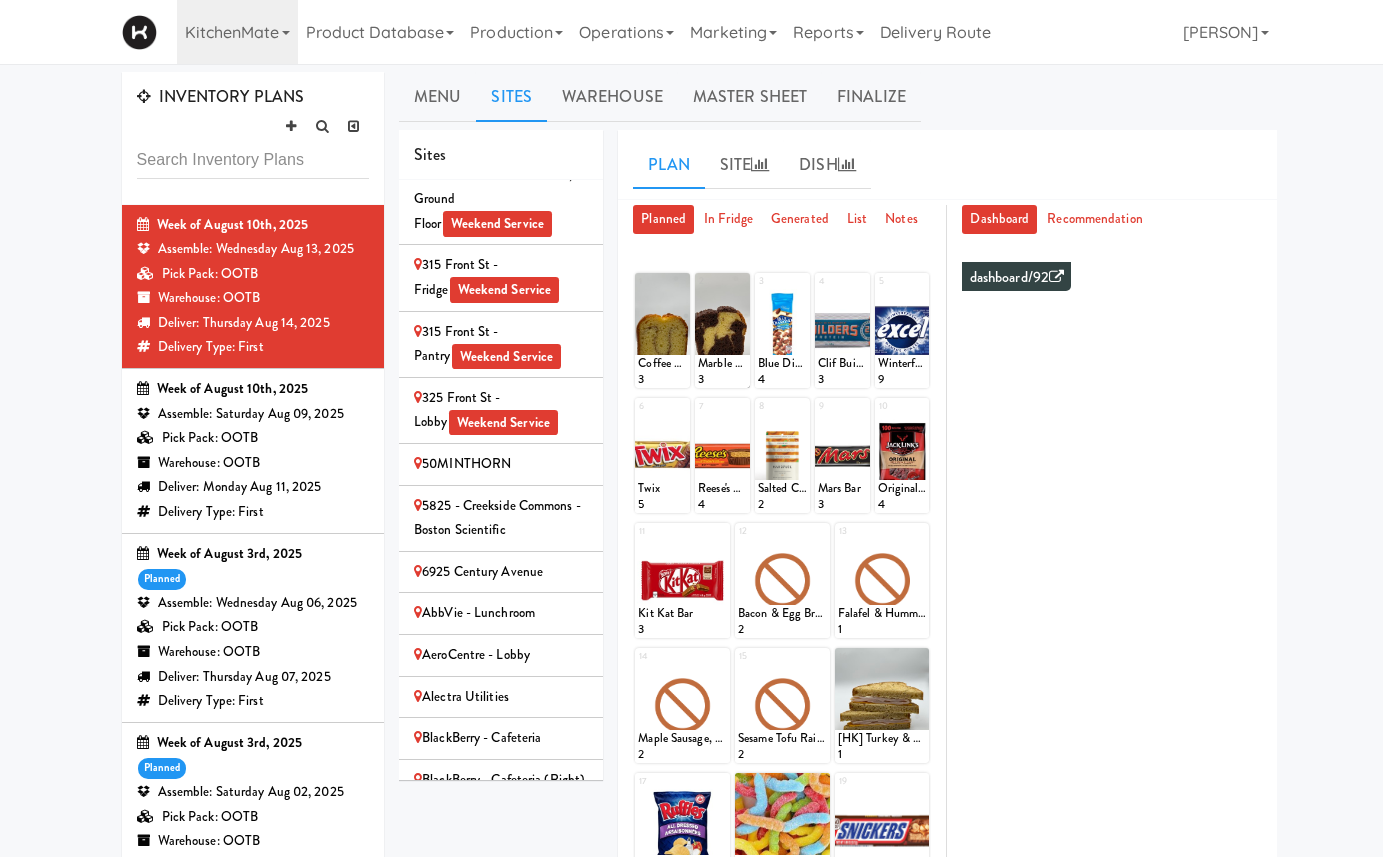click on "5825 - Creekside Commons - Boston Scientific" at bounding box center (501, 519) 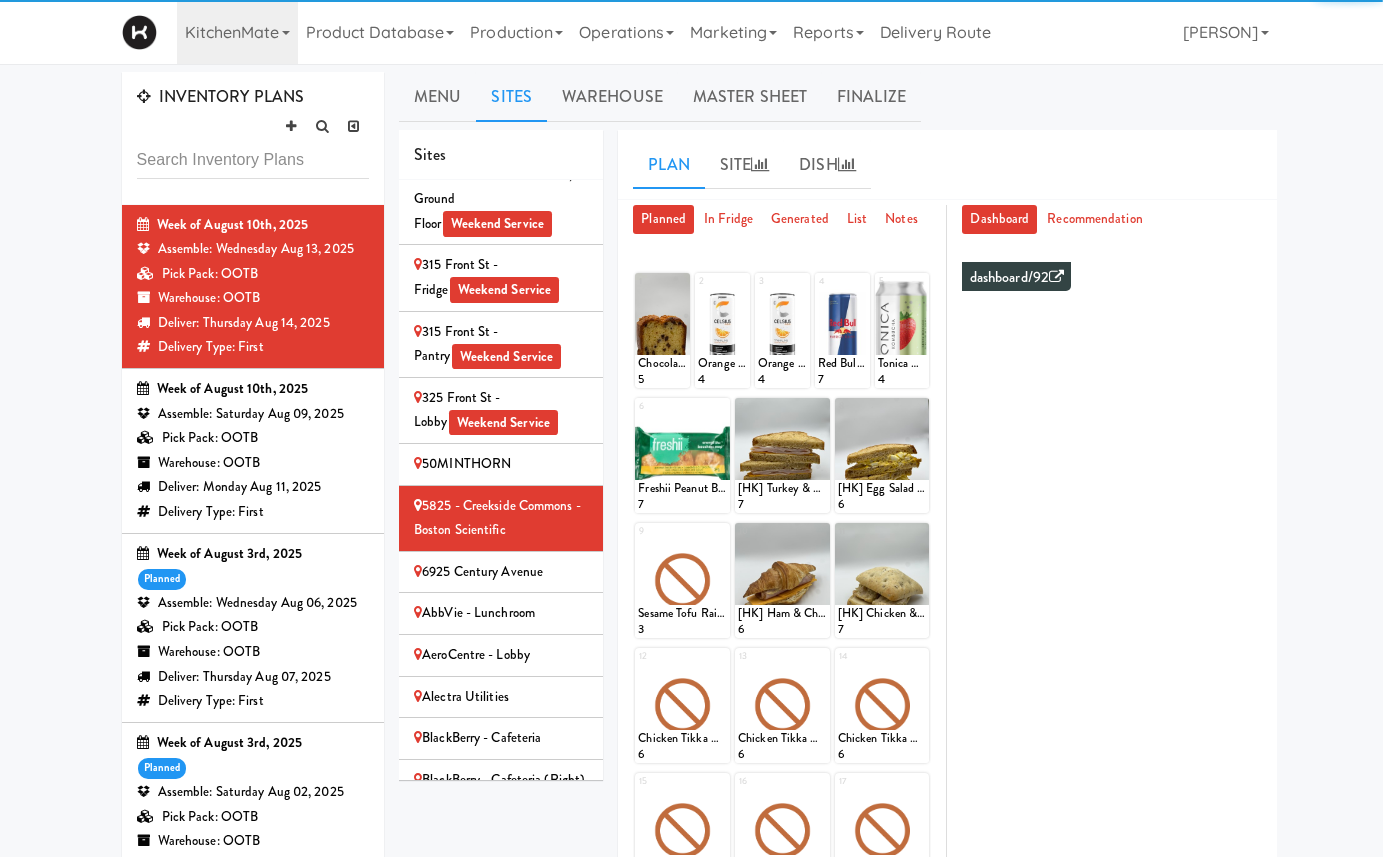 click on "6925 Century Avenue" at bounding box center [501, 572] 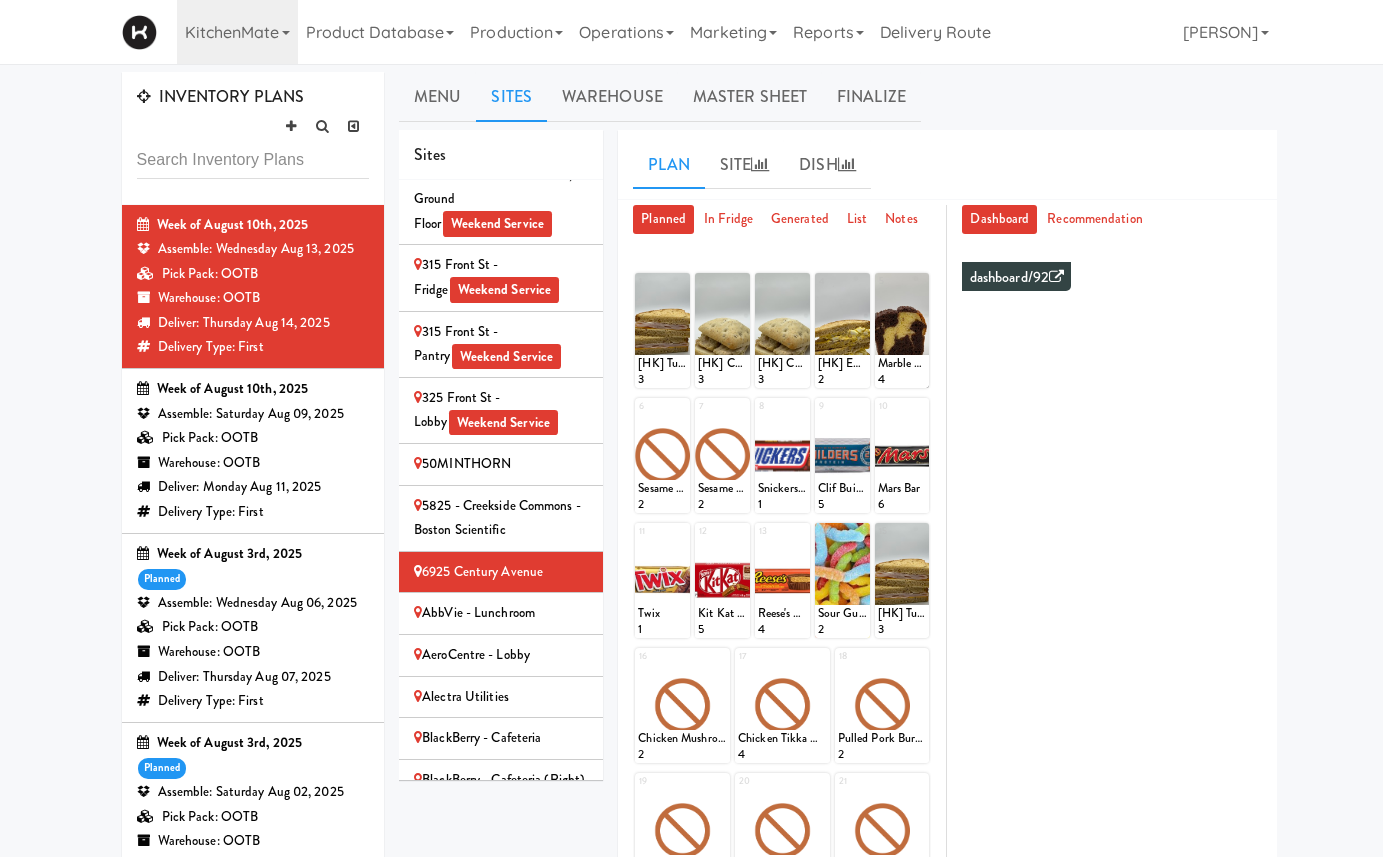 click on "Warehouse: OOTB" at bounding box center [253, 463] 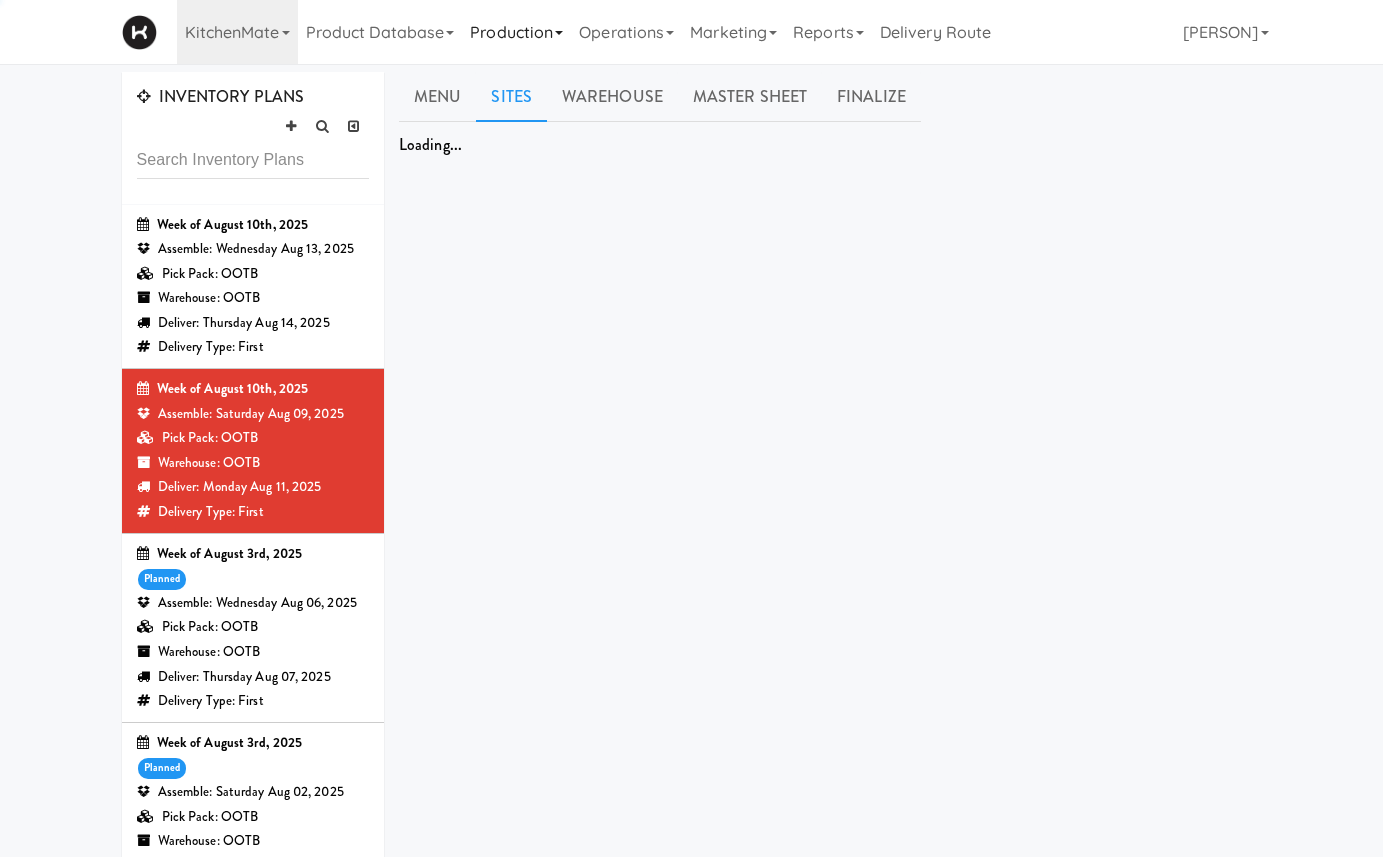 type 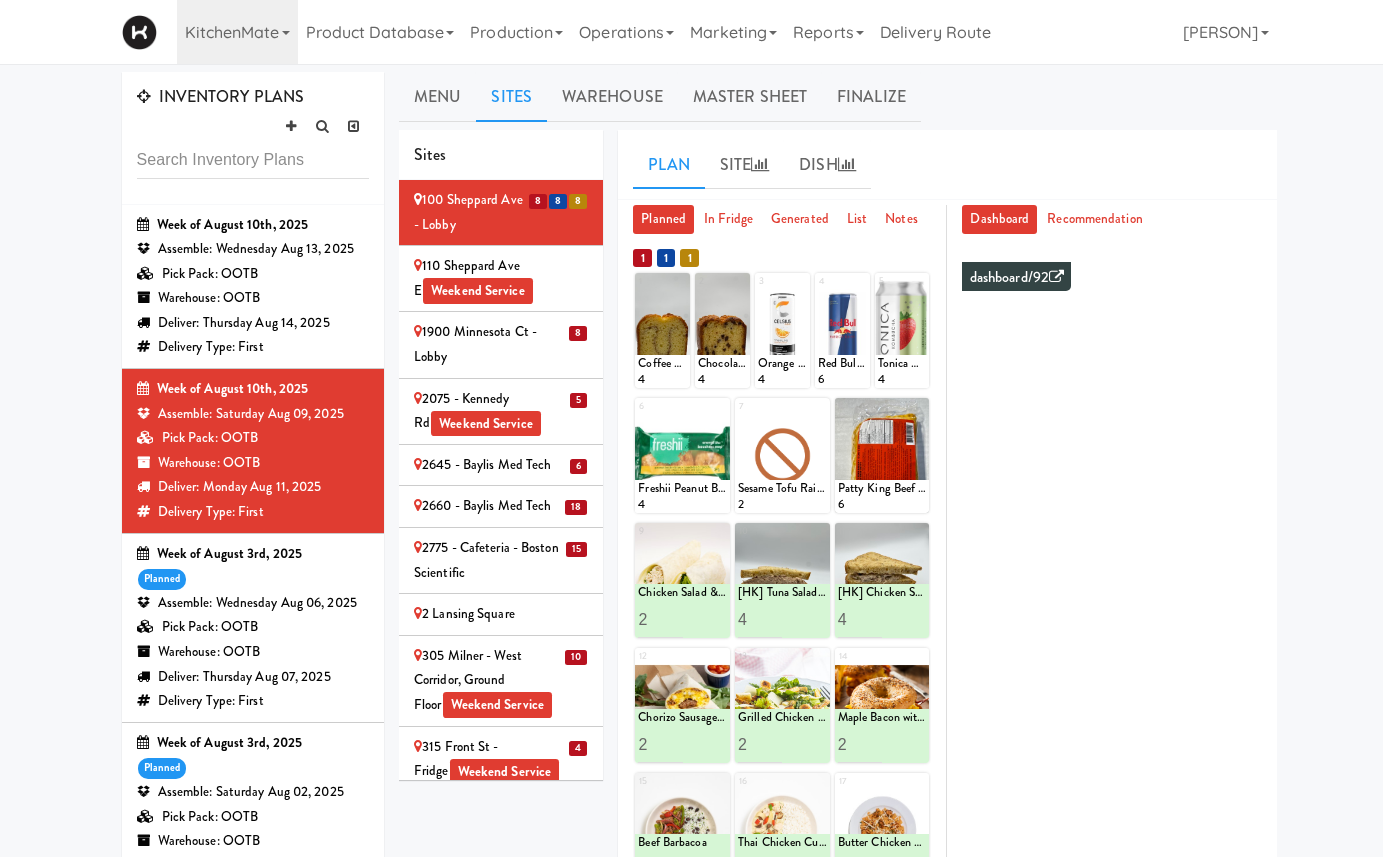 click on "INVENTORY PLANS Week of [MONTH] [DATE], [YEAR] Assemble: [DAY] [MONTH] [DATE], [YEAR] Pick Pack: OOTB Warehouse: OOTB Deliver: [DAY] [MONTH] [DATE], [YEAR] Delivery Type: First Week of [MONTH] [DATE], [YEAR] Assemble: [DAY] [MONTH] [DATE], [YEAR] Pick Pack: OOTB Warehouse: OOTB Deliver: [DAY] [MONTH] [DATE], [YEAR] Delivery Type: First Week of [MONTH] [DATE], [YEAR] planned Assemble: [DAY] [MONTH] [DATE], [YEAR] Pick Pack: OOTB Warehouse: OOTB Deliver: [DAY] [MONTH] [DATE], [YEAR] Delivery Type: First Week of [MONTH] [DATE], [YEAR] planned Assemble: [DAY] [MONTH] [DATE], [YEAR] Pick Pack: OOTB Warehouse: OOTB Deliver: [DAY] [MONTH] [DATE], [YEAR] Delivery Type: First  Prev
1
Next  Menu Sites Warehouse Master Sheet Finalize Hot Products Product Name In Stock Produce More From Beef Barbacoa 0 - Butter Chicken Mac & Cheese 0 - Moroccan Chickpea & Couscous Bowl 0 - Teriyaki Chicken Noodles 0 - Thai Chicken Curry 0 - Cold Products From 0" at bounding box center [691, 645] 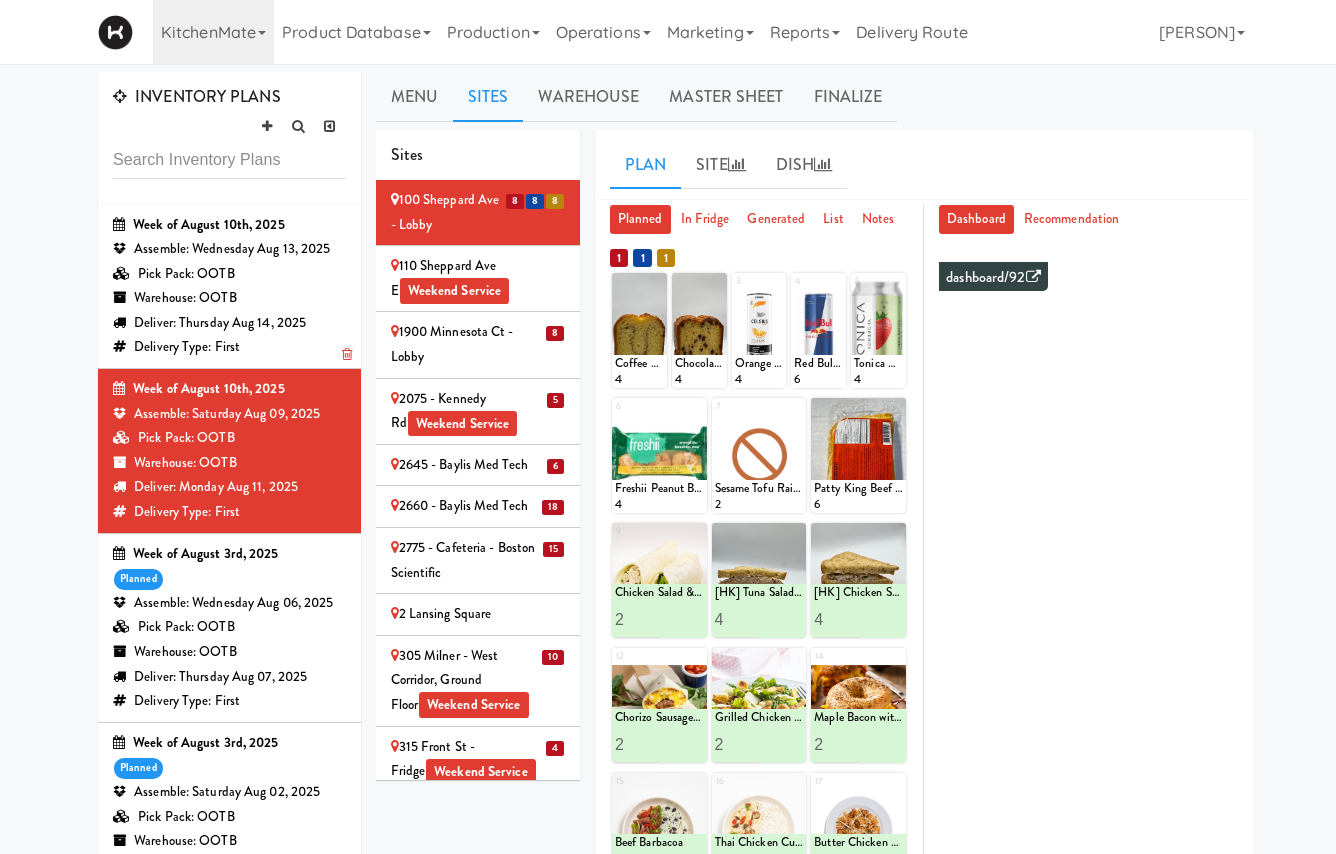 click on "Deliver: Thursday Aug 14, 2025" at bounding box center [229, 323] 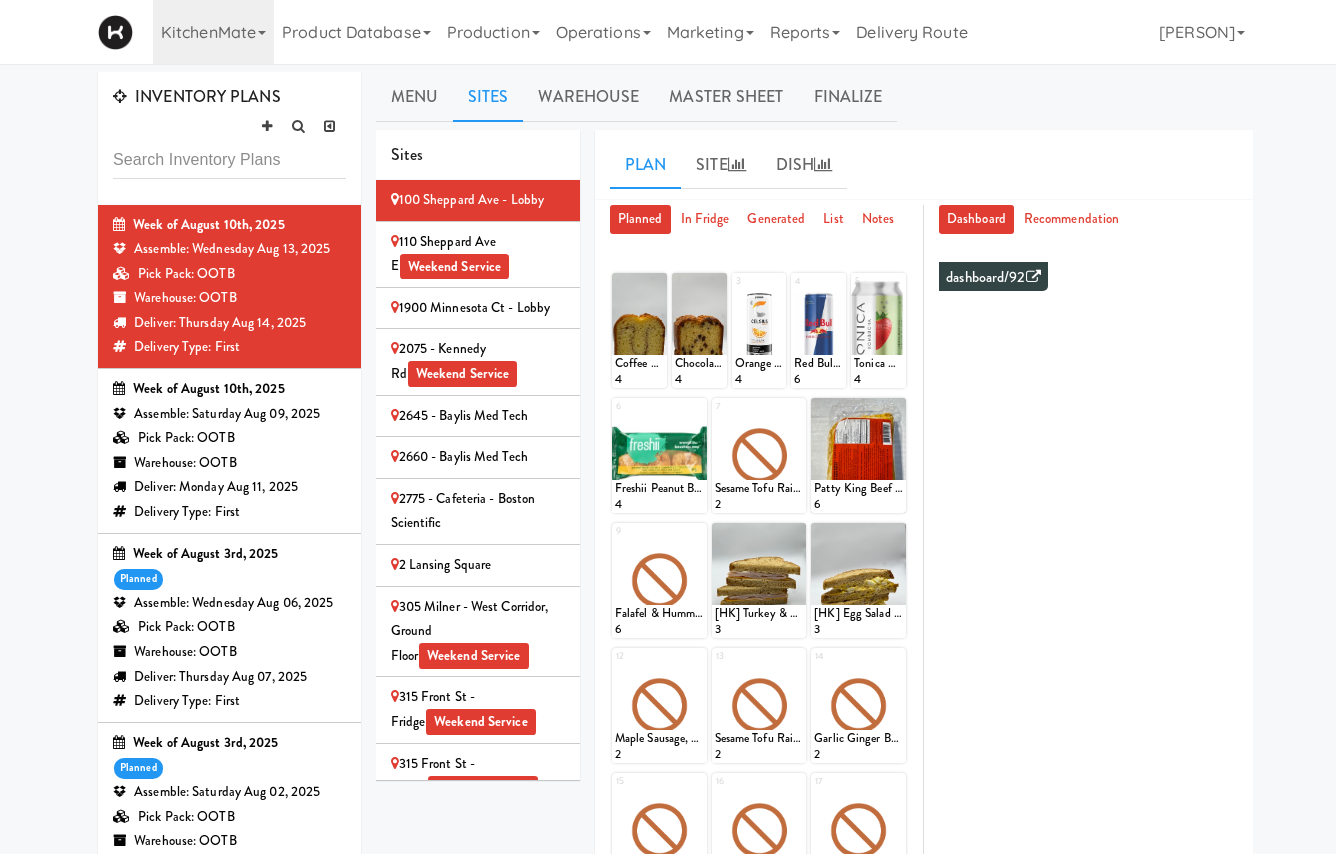 click on "110 Sheppard Ave E  Weekend Service" at bounding box center [478, 254] 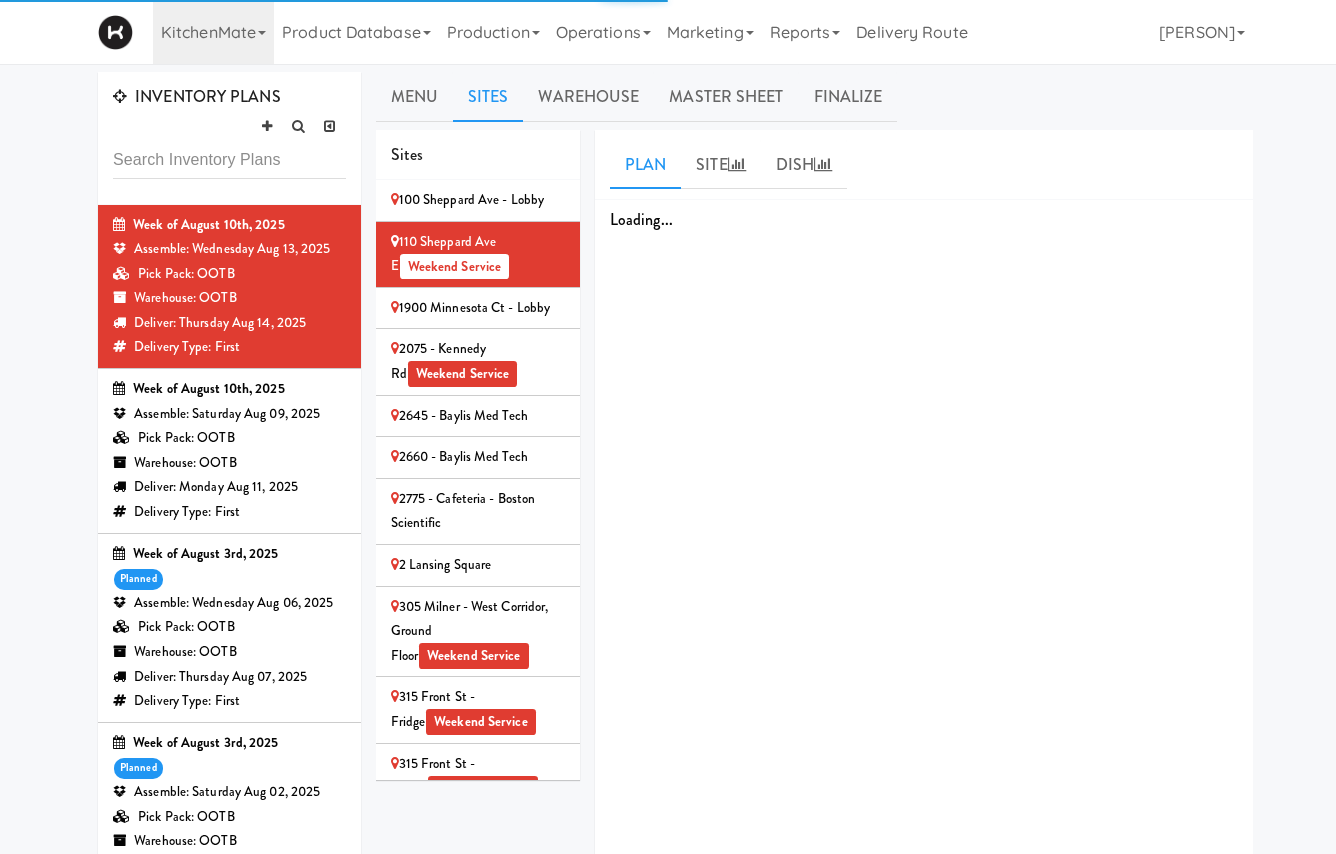 click on "2075 - Kennedy Rd  Weekend Service" at bounding box center (478, 361) 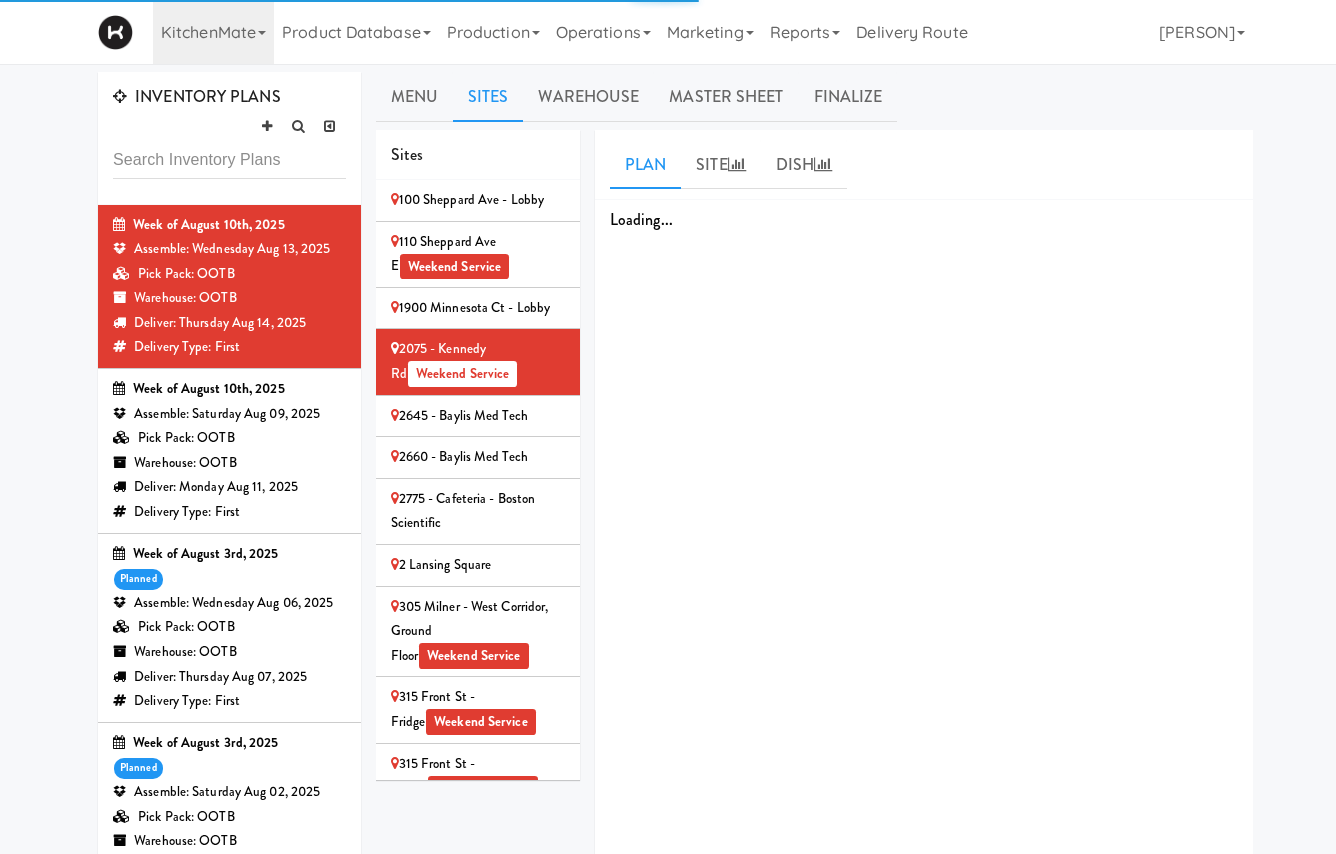 click on "2645 - Baylis Med Tech" at bounding box center [478, 417] 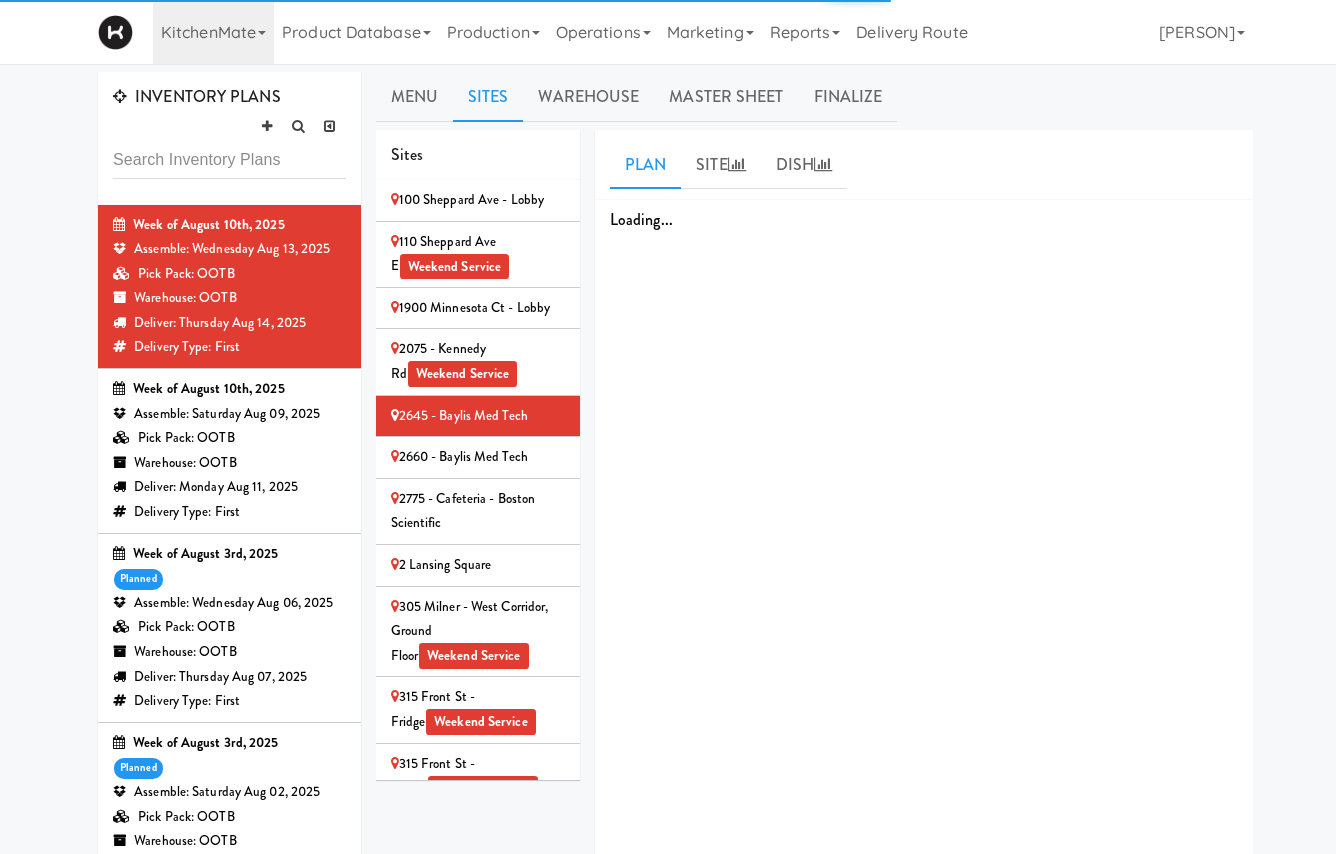 click on "2775 - Cafeteria - Boston Scientific" at bounding box center (478, 512) 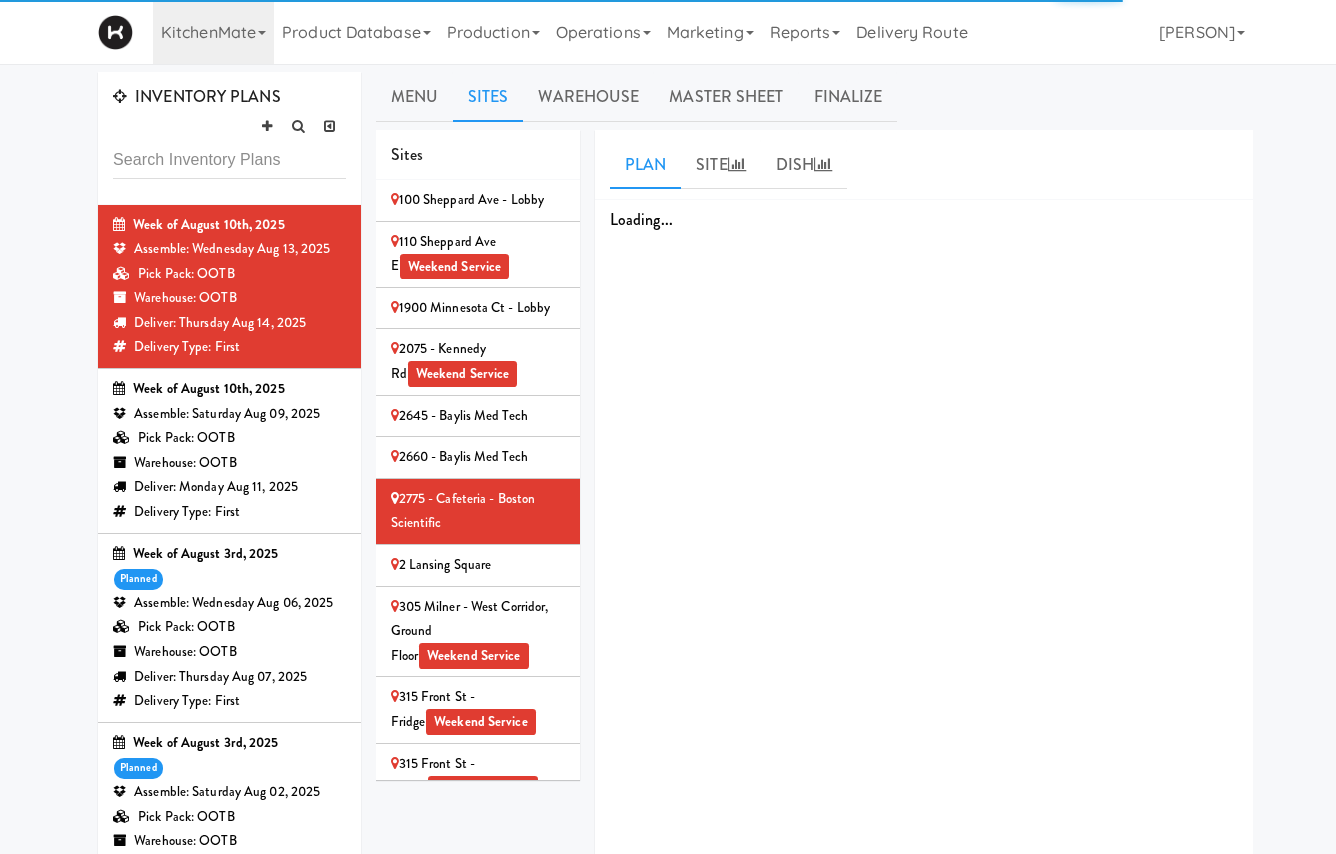 click on "2 Lansing Square" at bounding box center [478, 565] 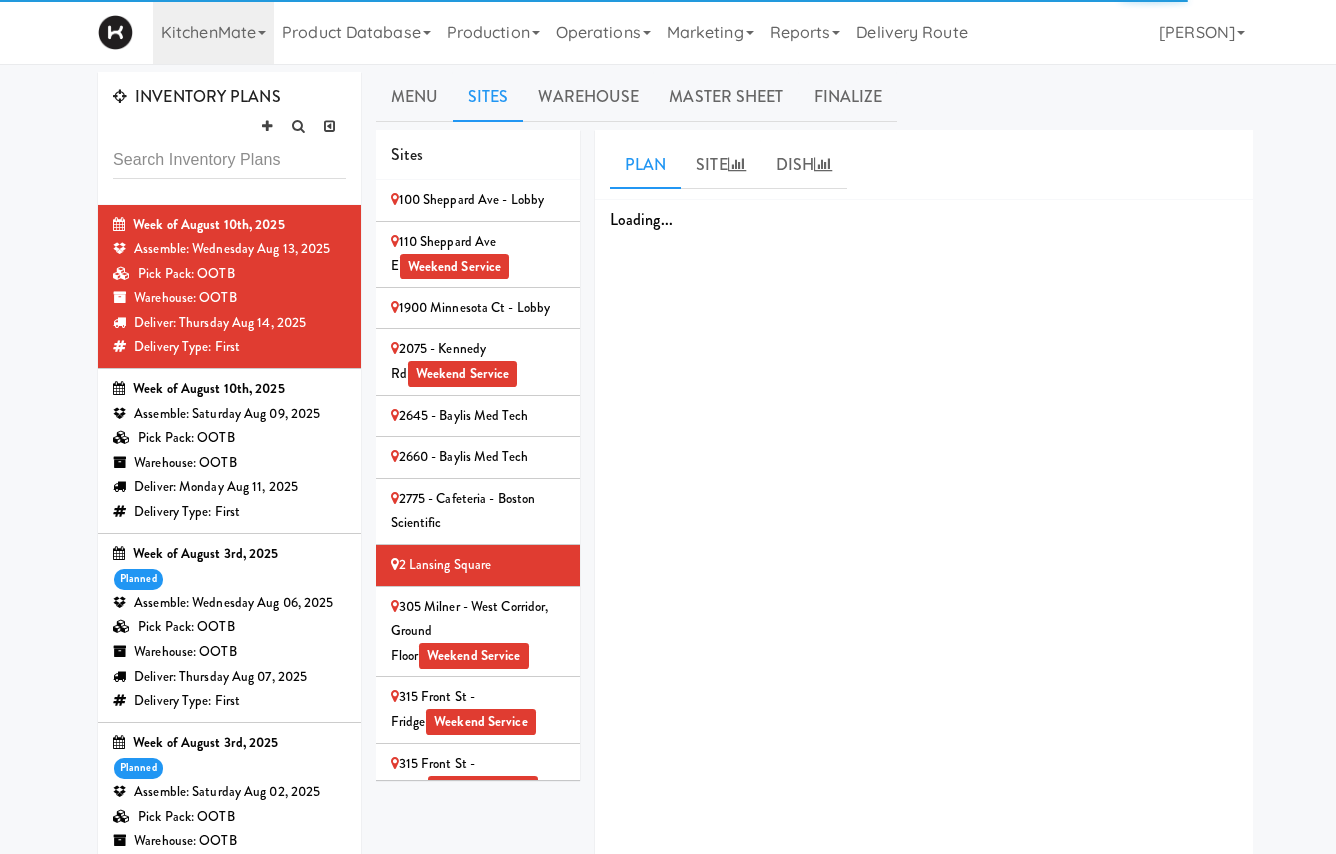 click on "305 Milner - West Corridor, Ground Floor  Weekend Service" at bounding box center [478, 632] 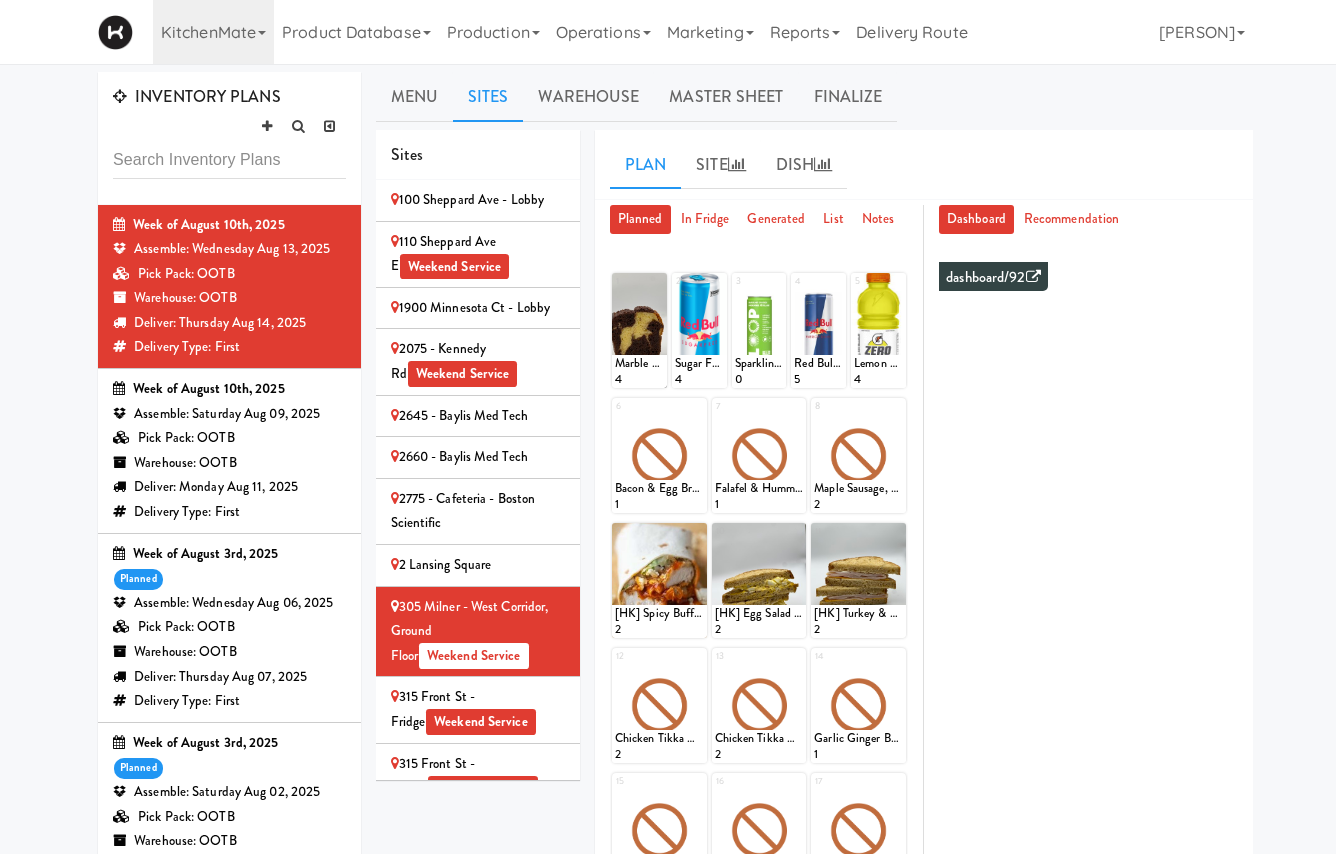 click on "Pick Pack: OOTB" at bounding box center [229, 438] 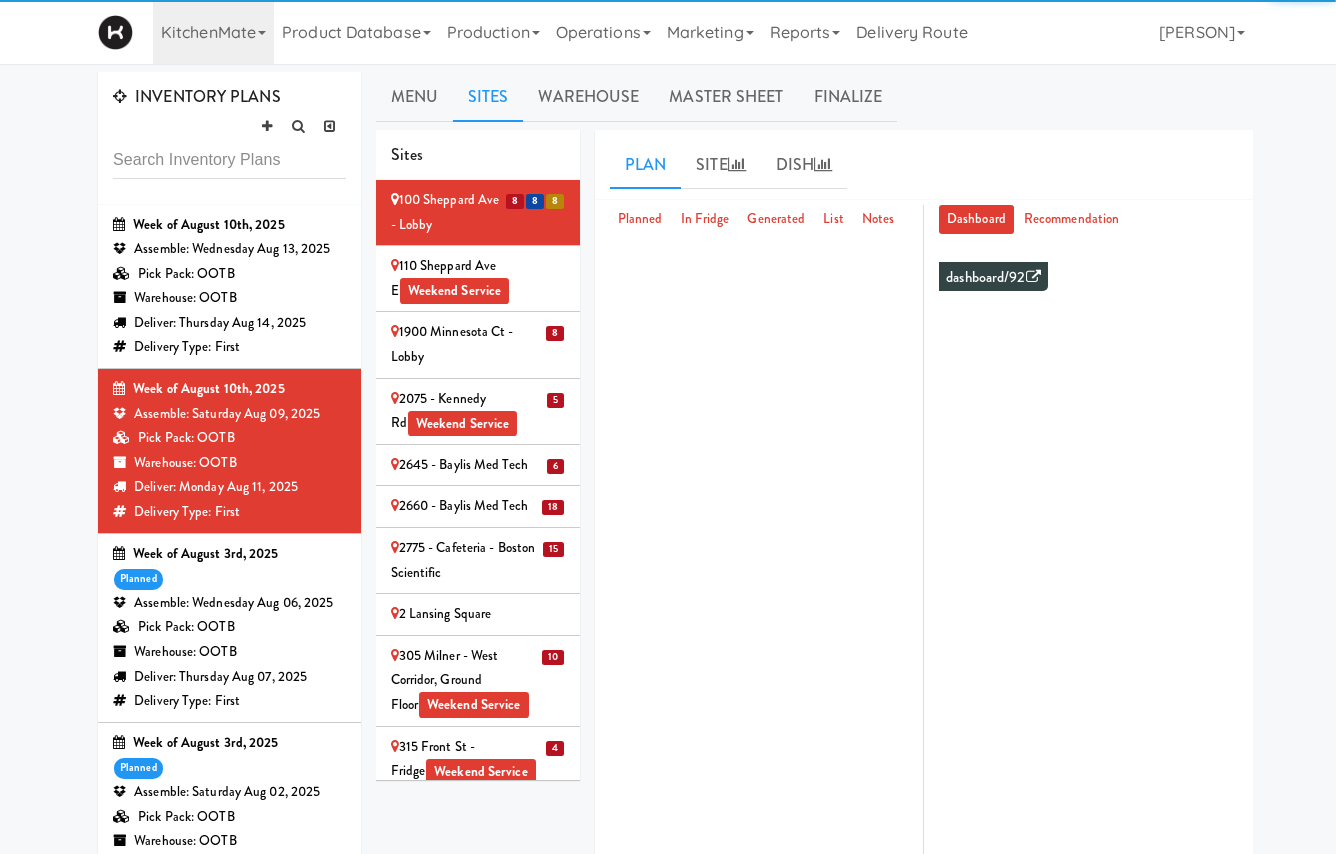 click on "110 Sheppard Ave E  Weekend Service" at bounding box center [478, 278] 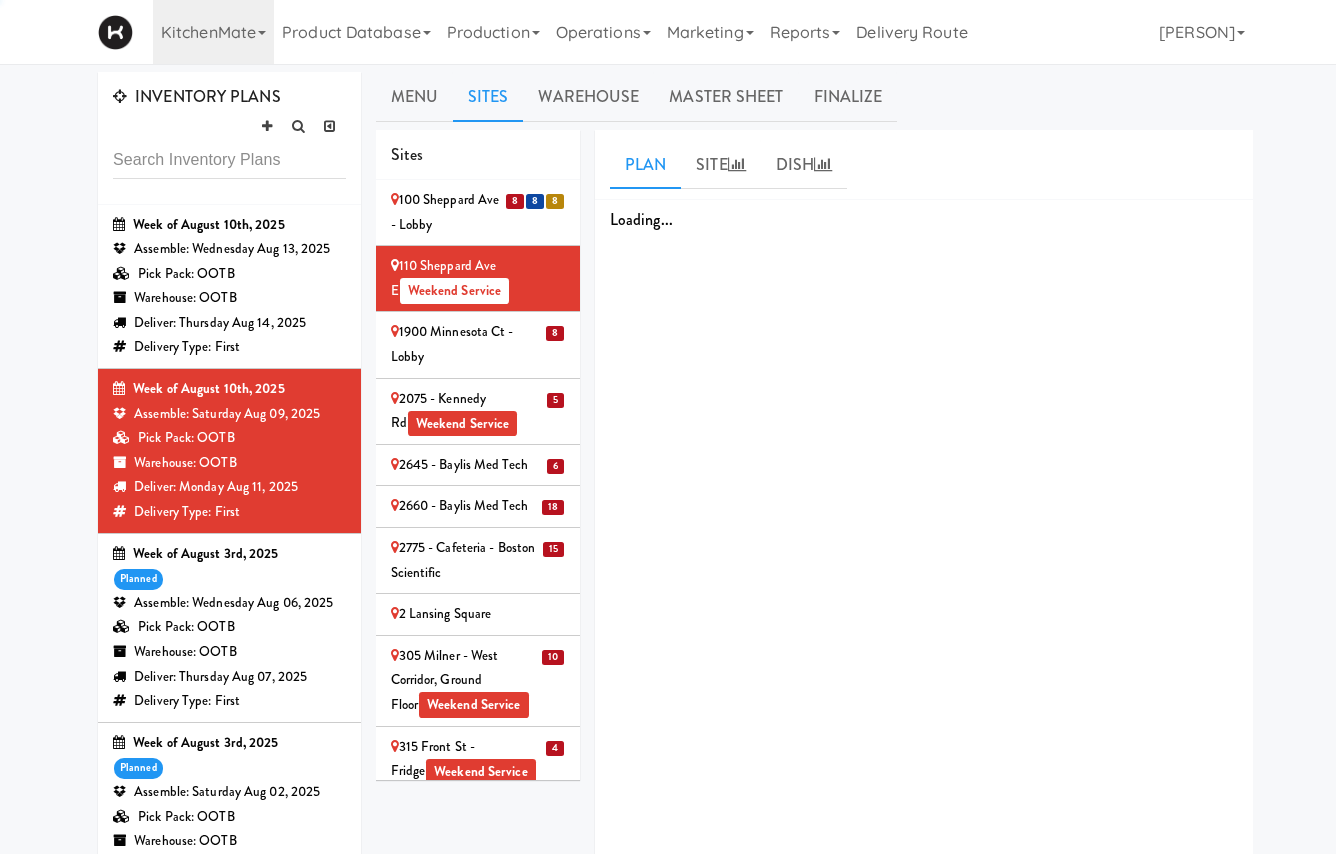 click on "[NUMBER] [STREET] - Lobby" at bounding box center (478, 345) 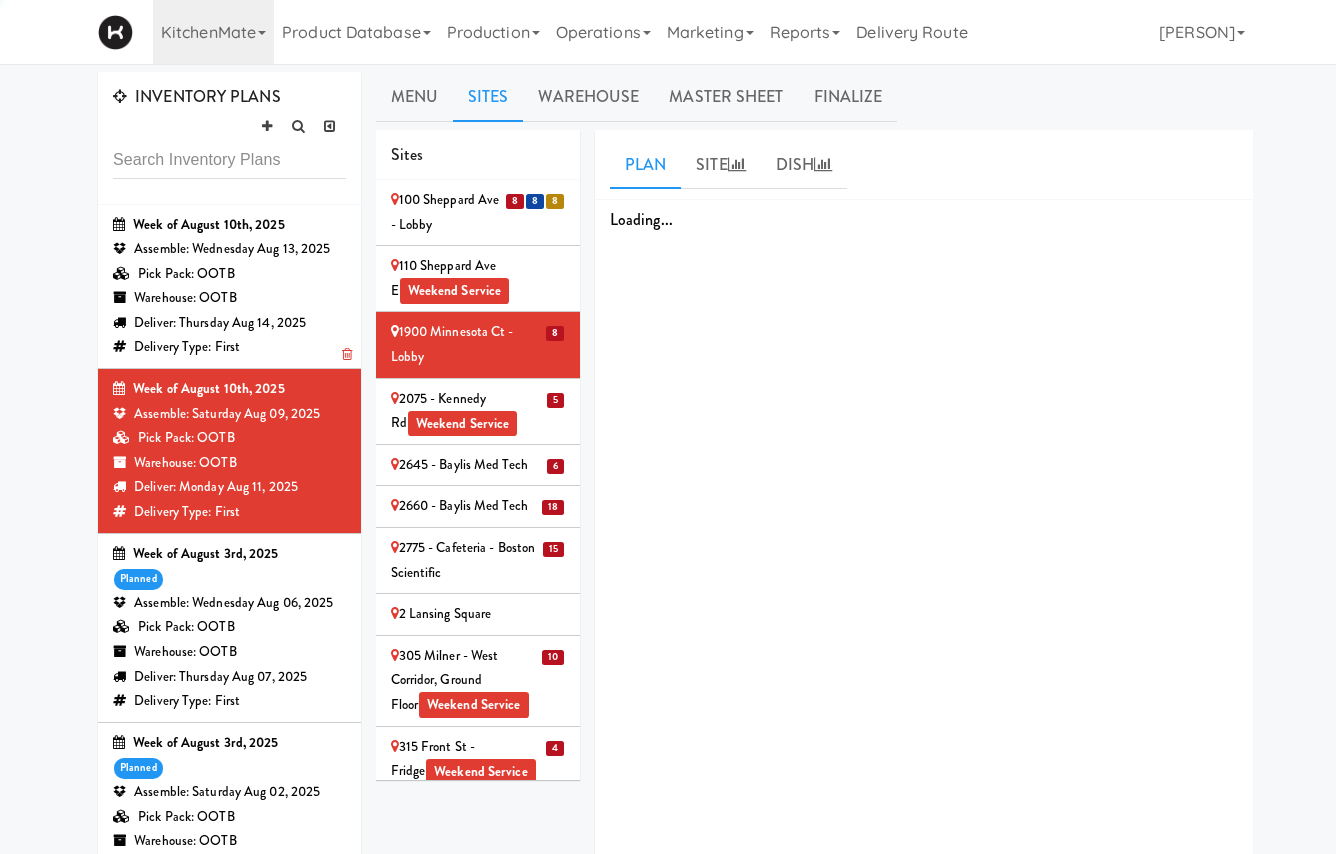 click on "Warehouse: OOTB" at bounding box center [229, 298] 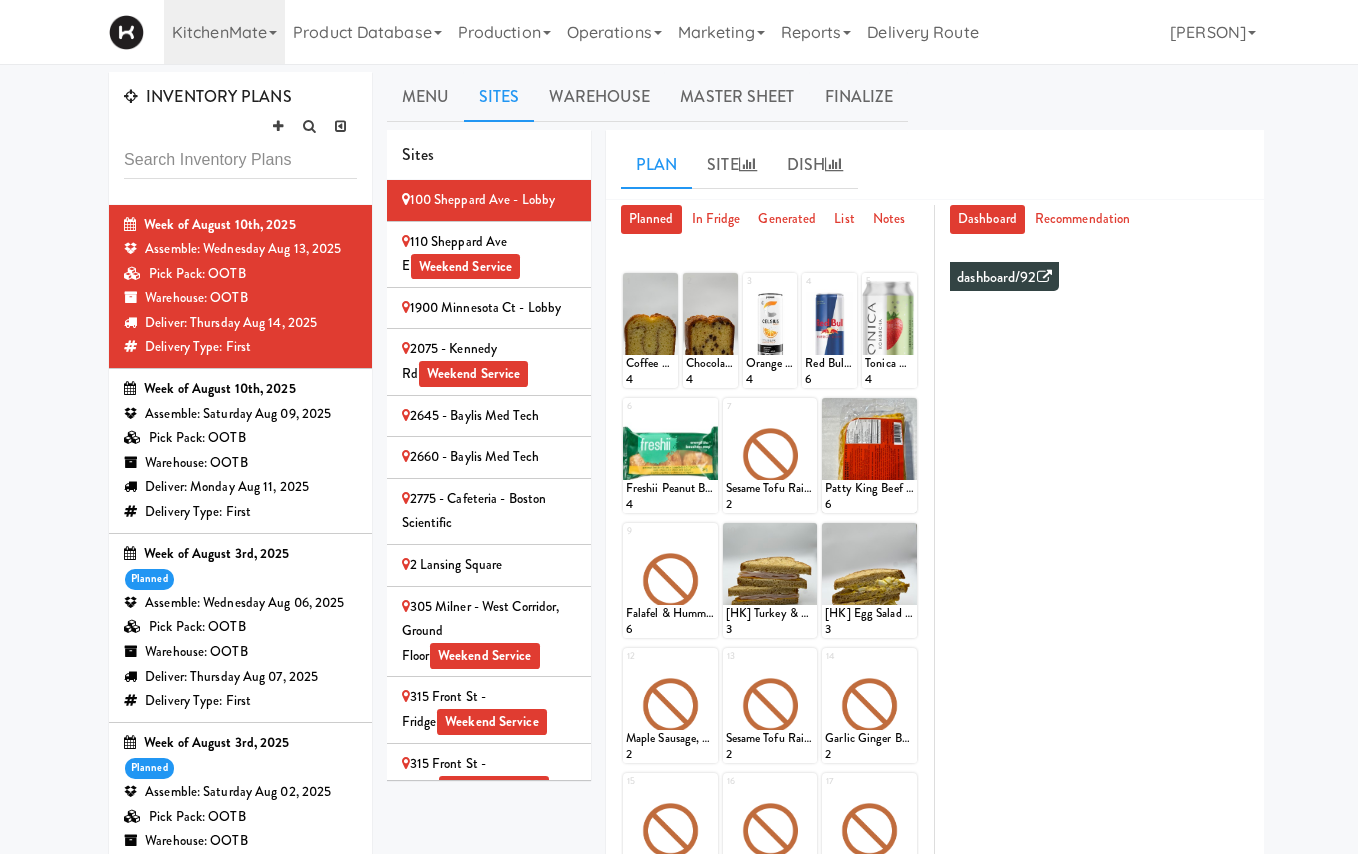 click on "2075 - Kennedy Rd  Weekend Service" at bounding box center [489, 361] 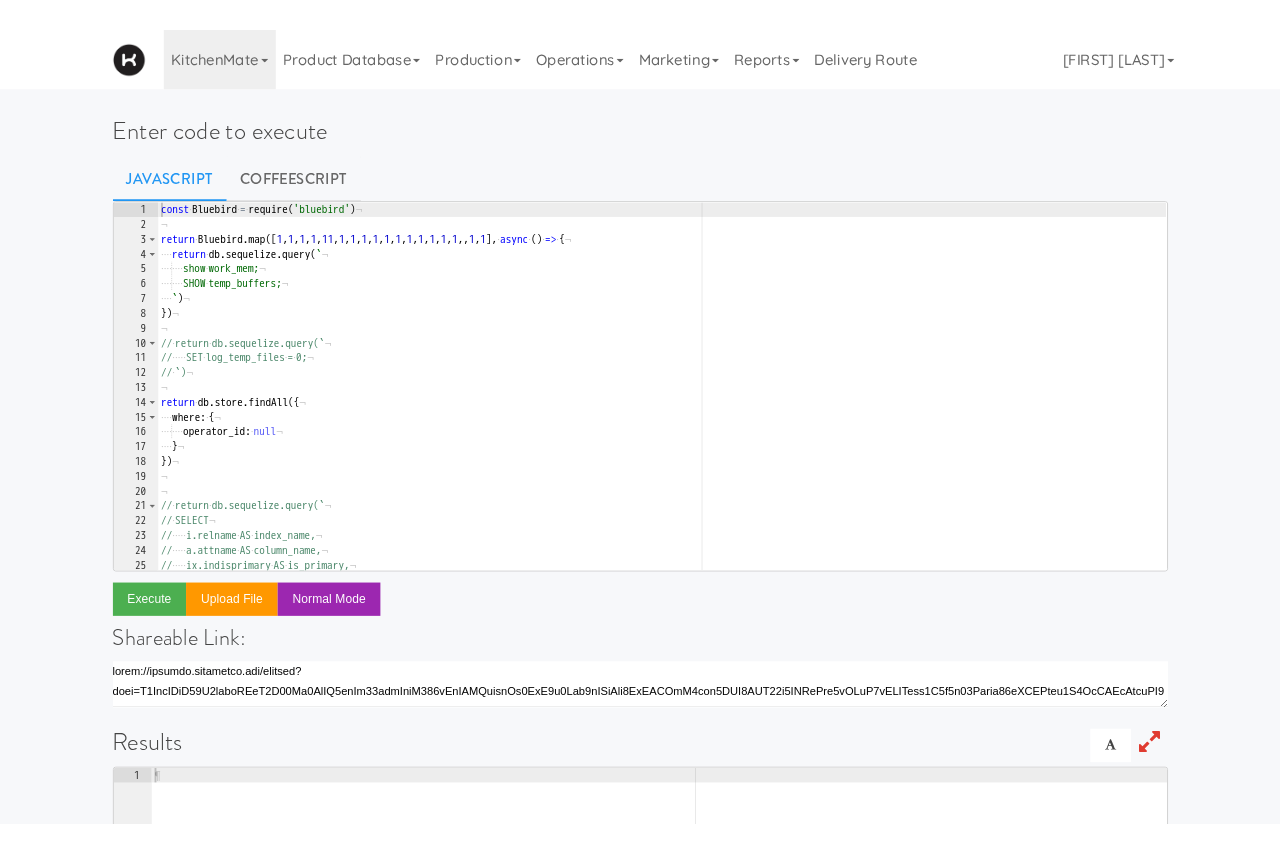 scroll, scrollTop: 0, scrollLeft: 0, axis: both 